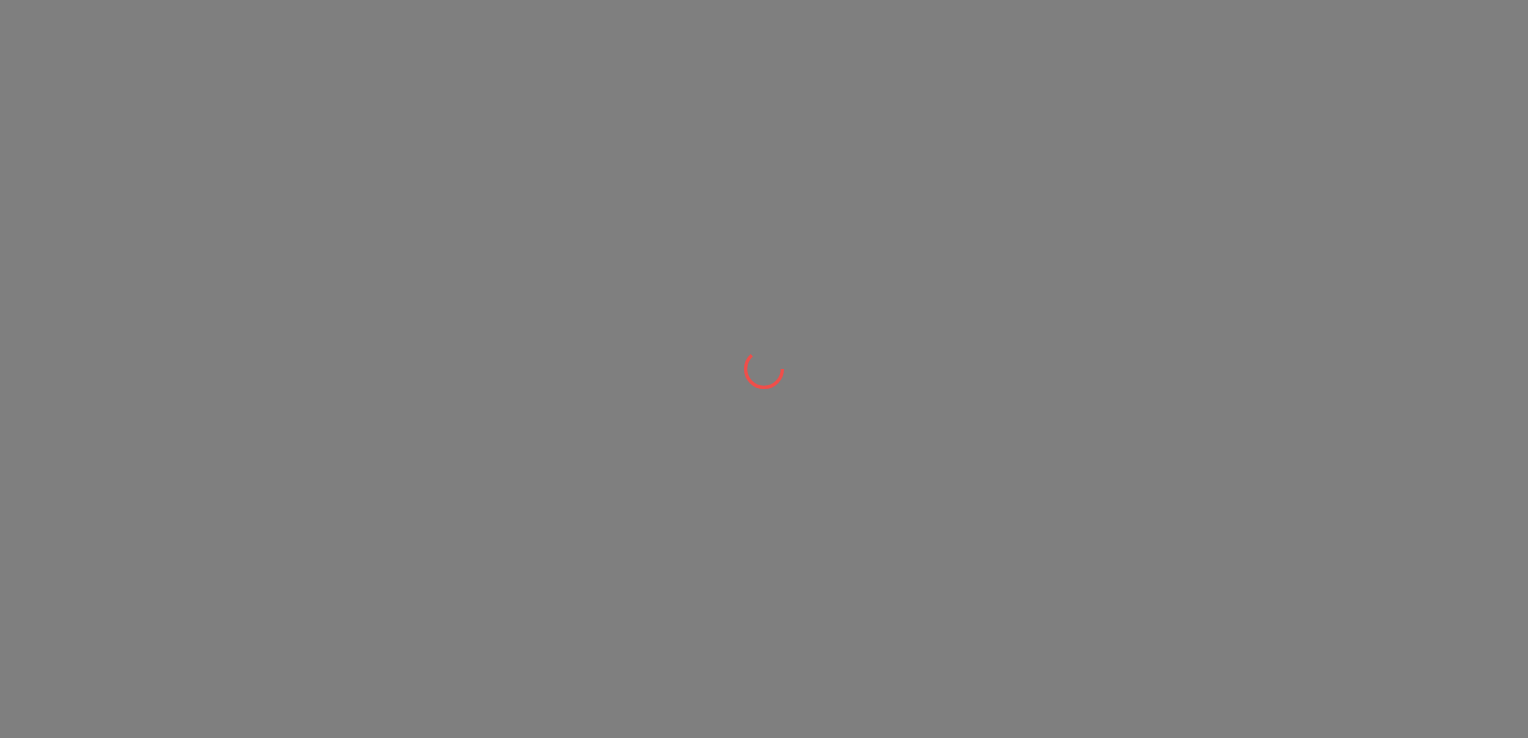 scroll, scrollTop: 0, scrollLeft: 0, axis: both 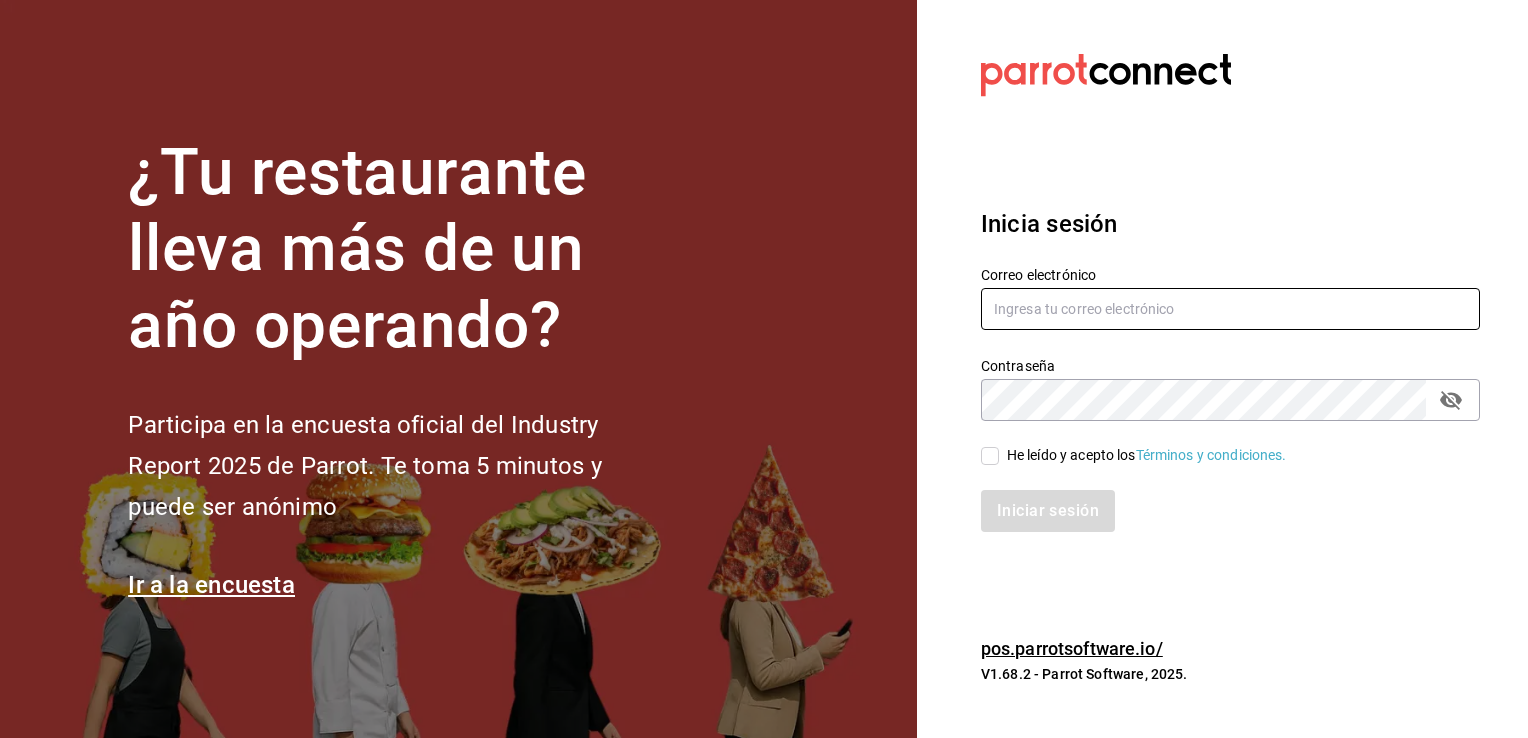 type on "[USERNAME]@example.com" 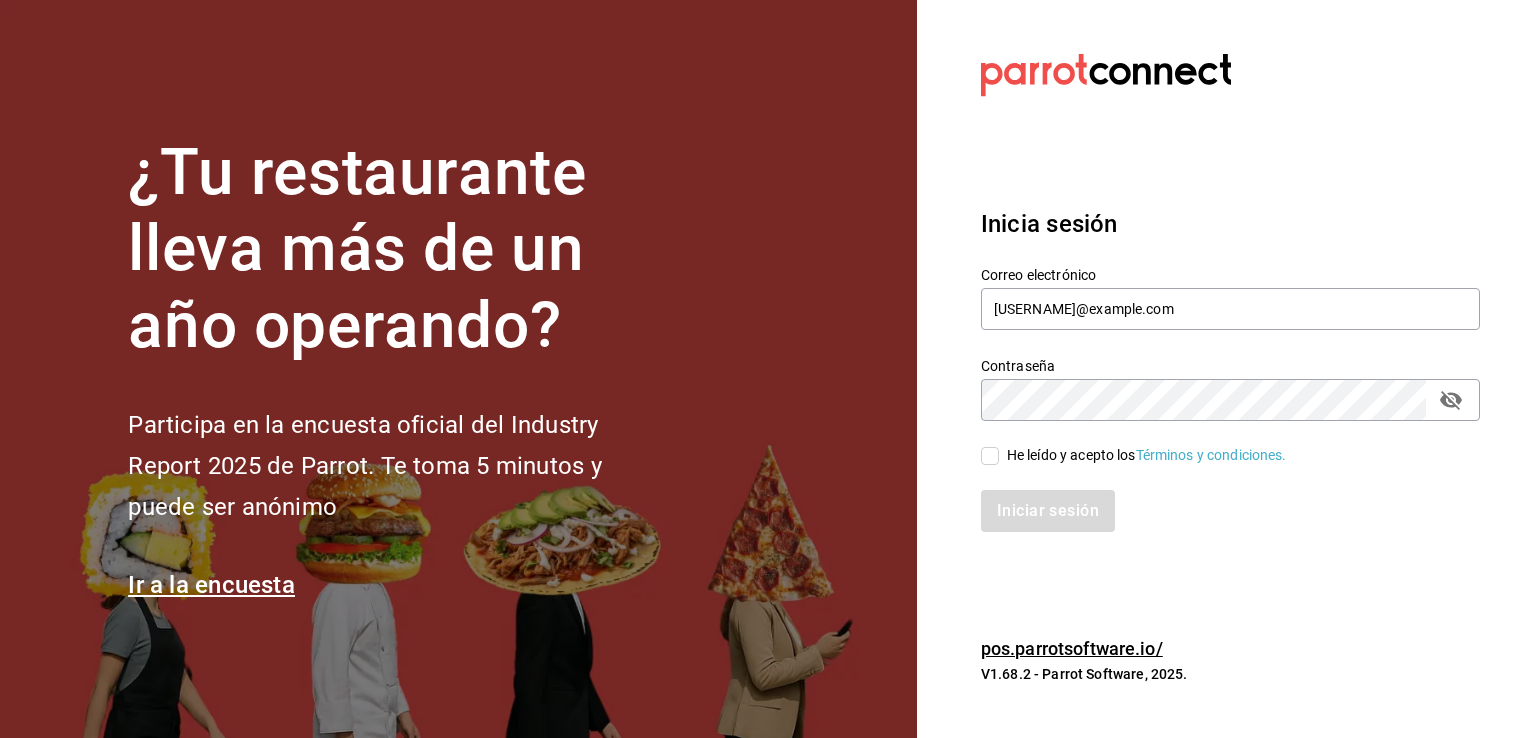 click on "He leído y acepto los  Términos y condiciones." at bounding box center (990, 456) 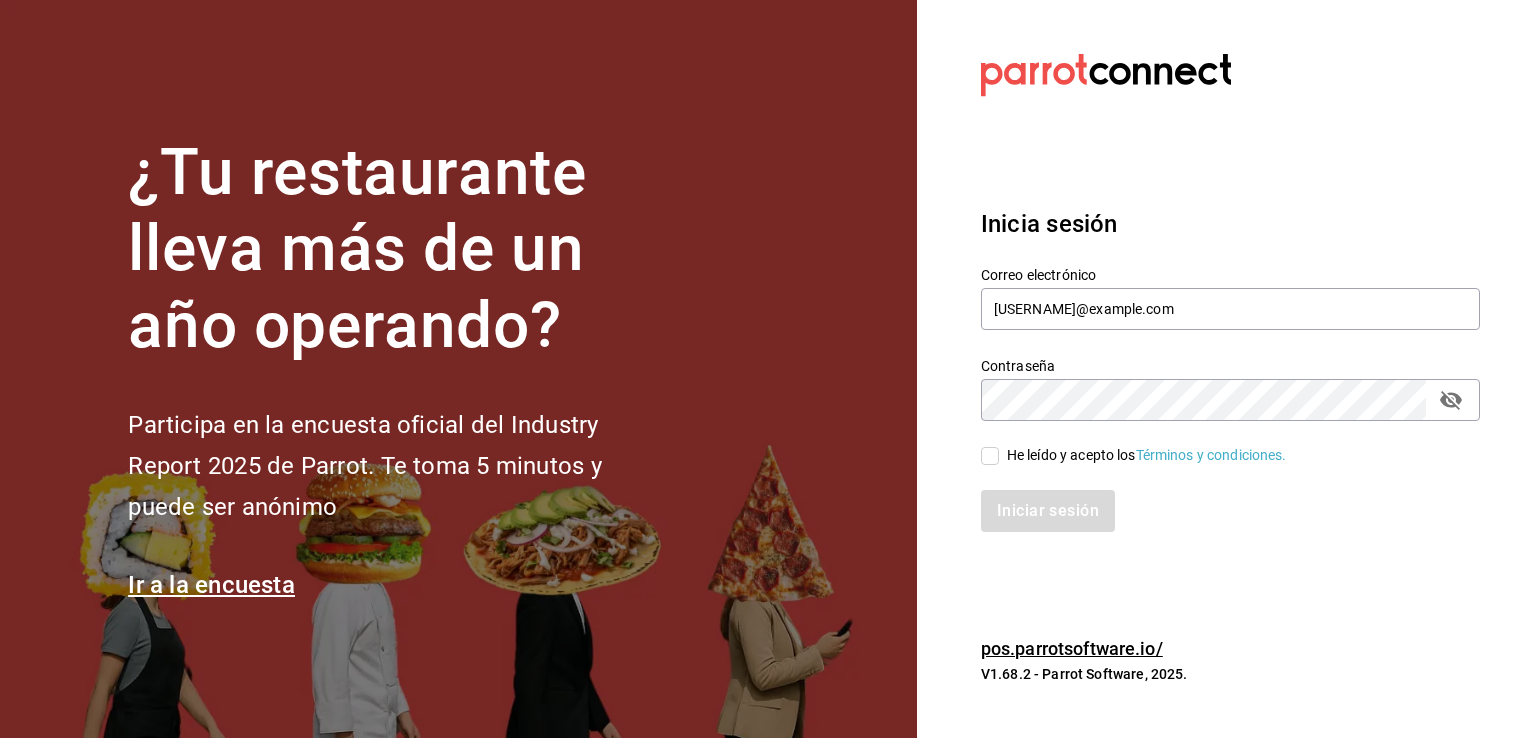 checkbox on "true" 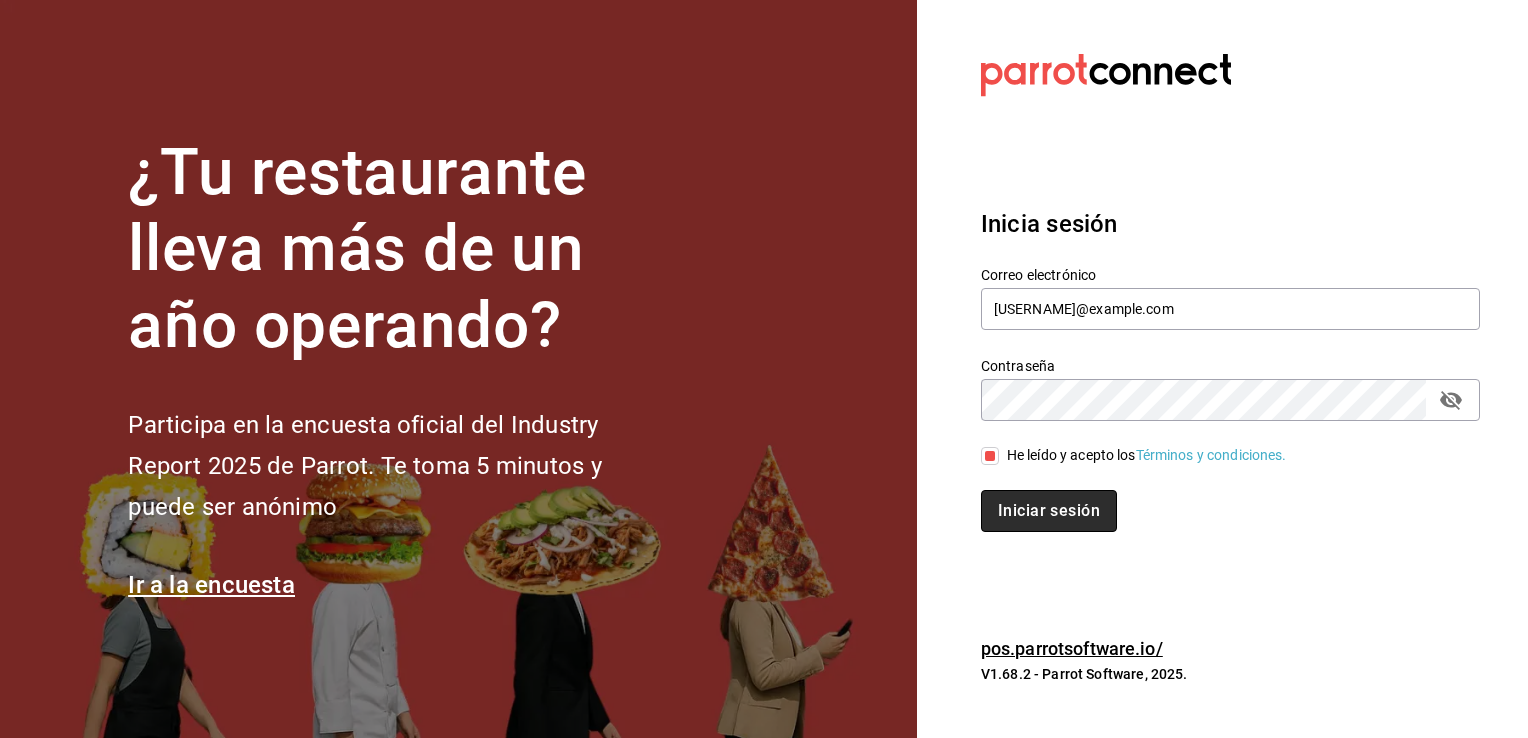 click on "Iniciar sesión" at bounding box center [1049, 511] 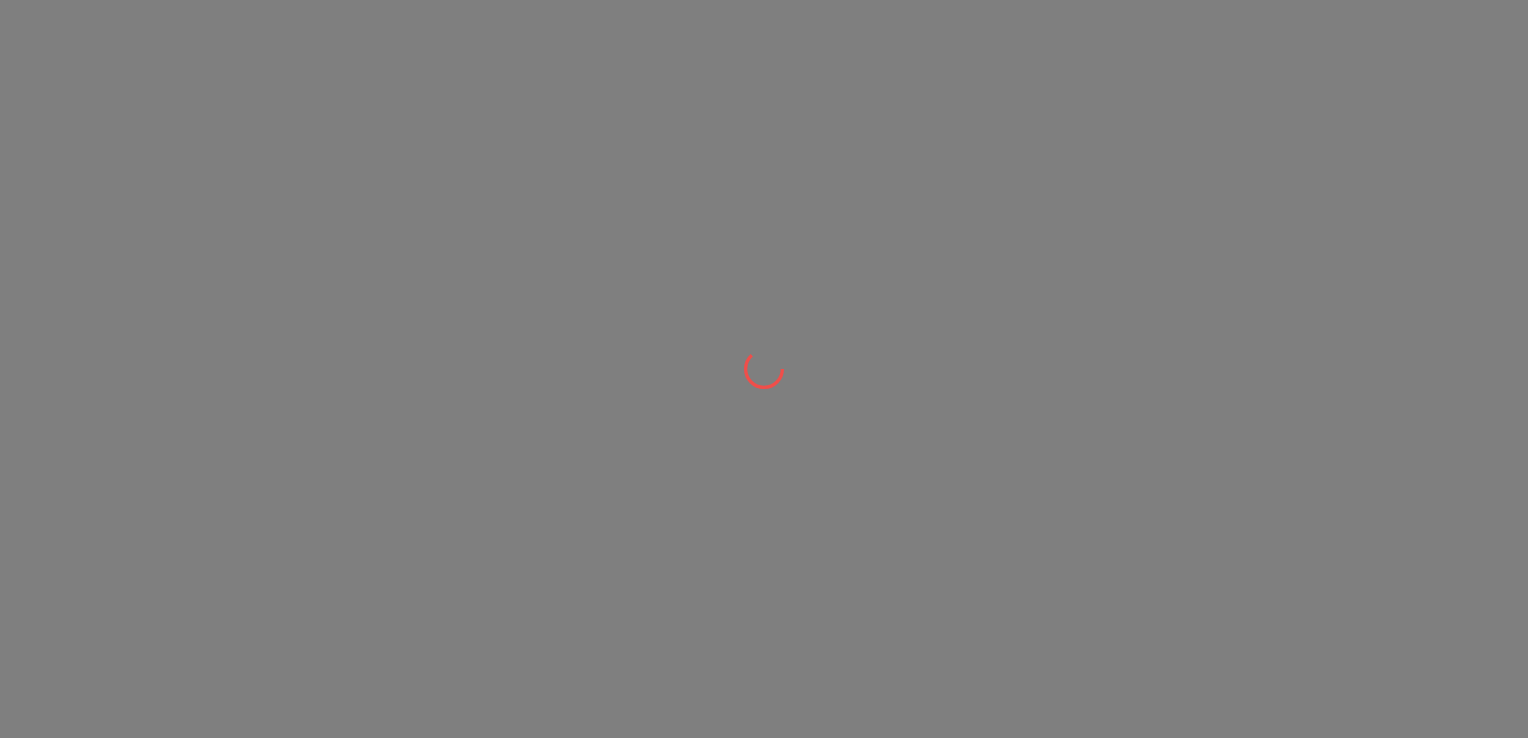 scroll, scrollTop: 0, scrollLeft: 0, axis: both 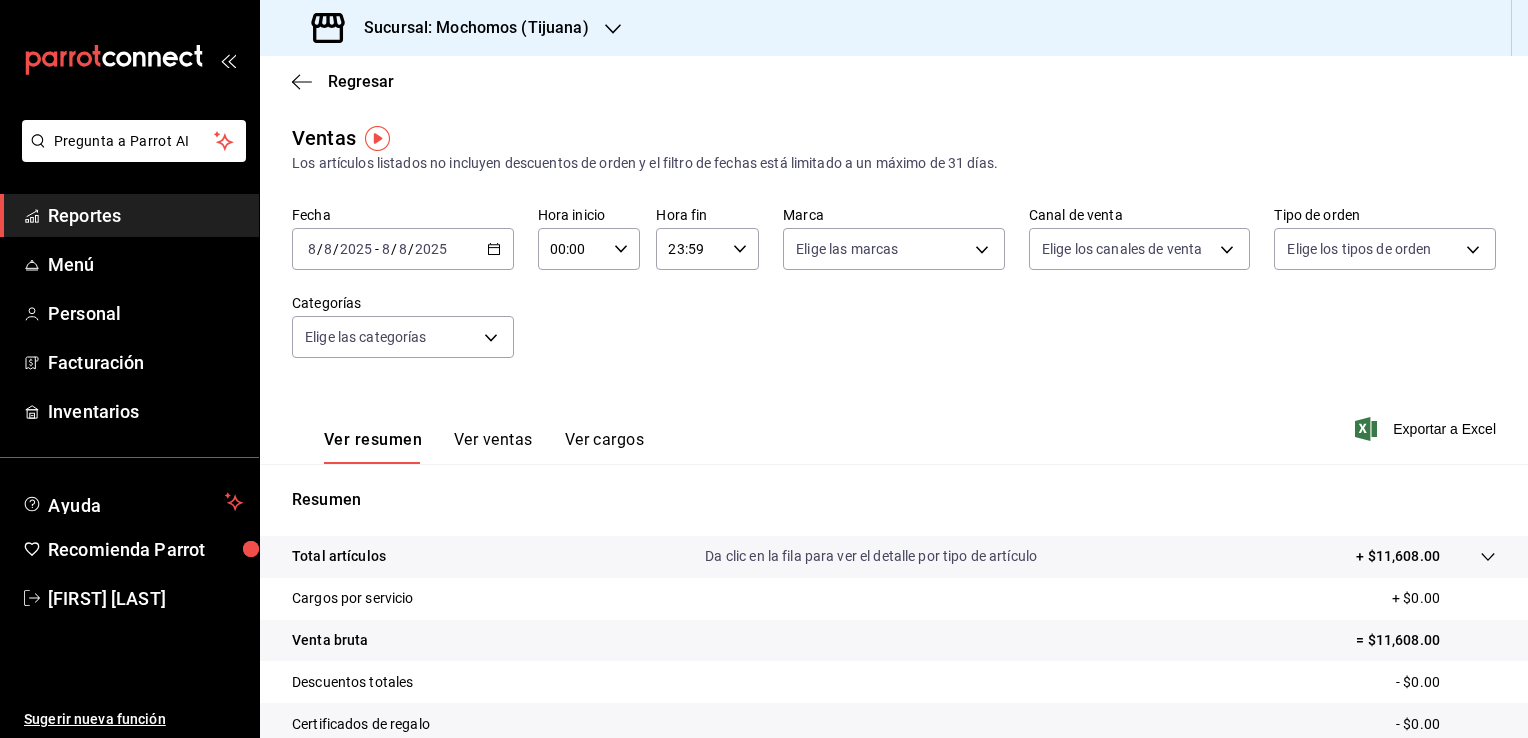 click on "Sucursal: Mochomos (Tijuana)" at bounding box center (468, 28) 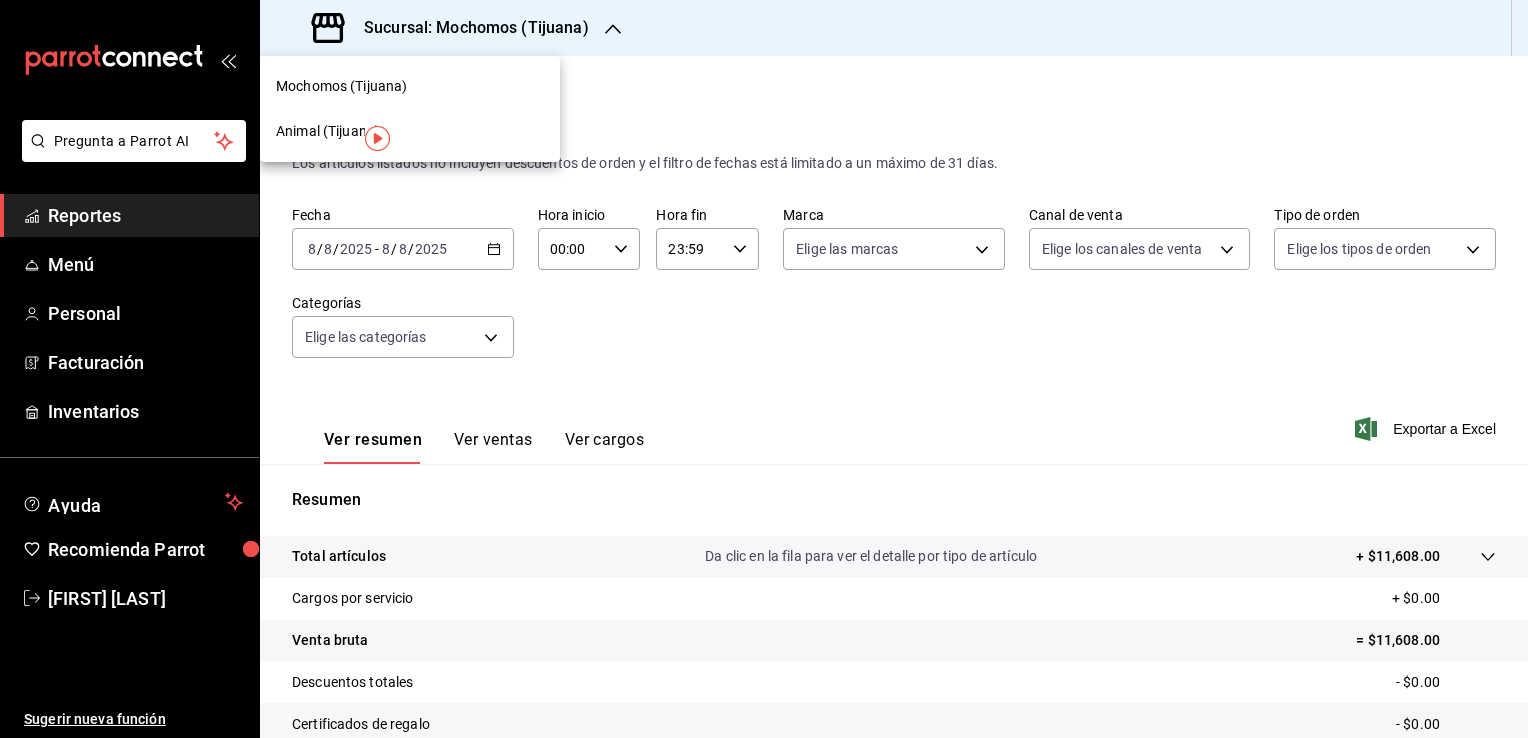 click on "Animal (Tijuana)" at bounding box center (328, 131) 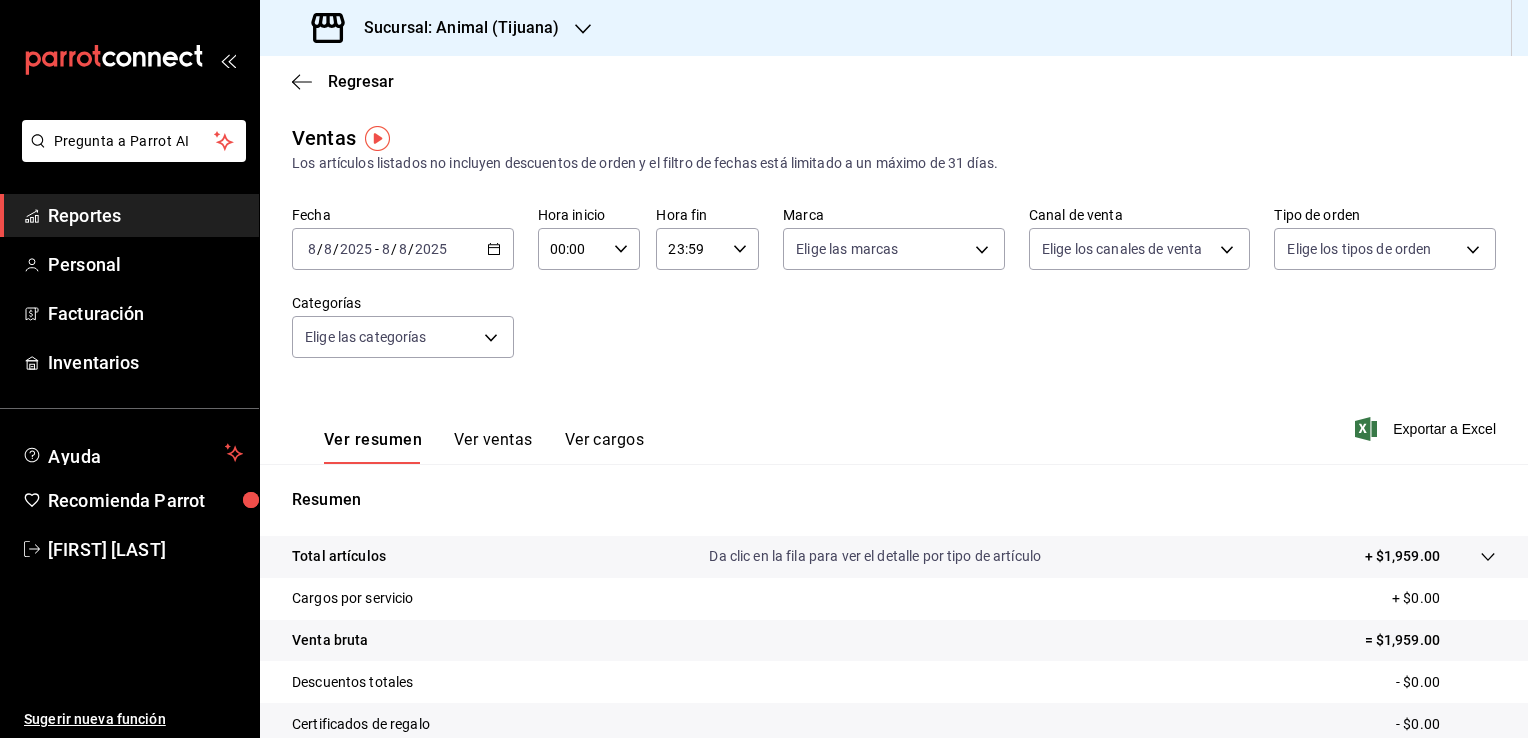 click 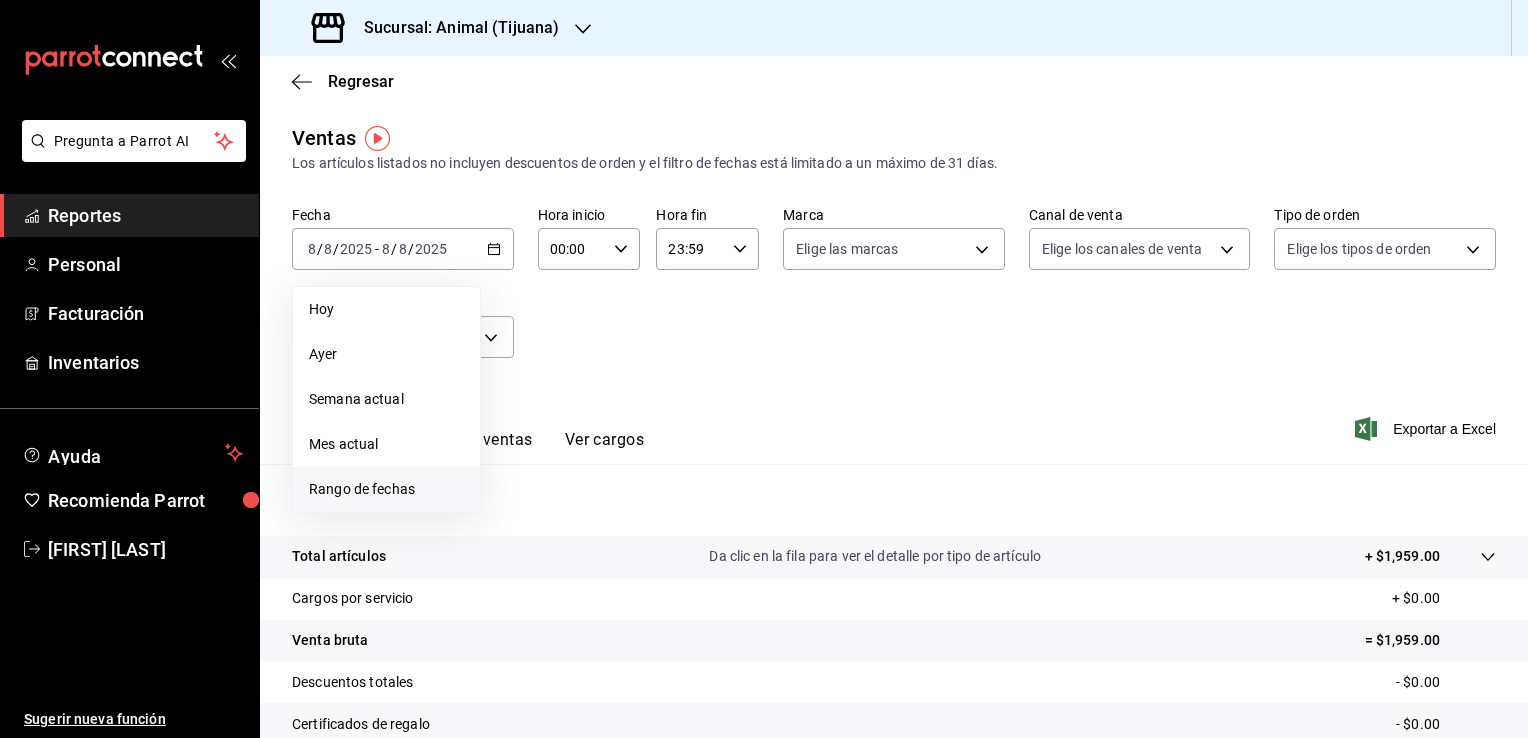 click on "Rango de fechas" at bounding box center [386, 489] 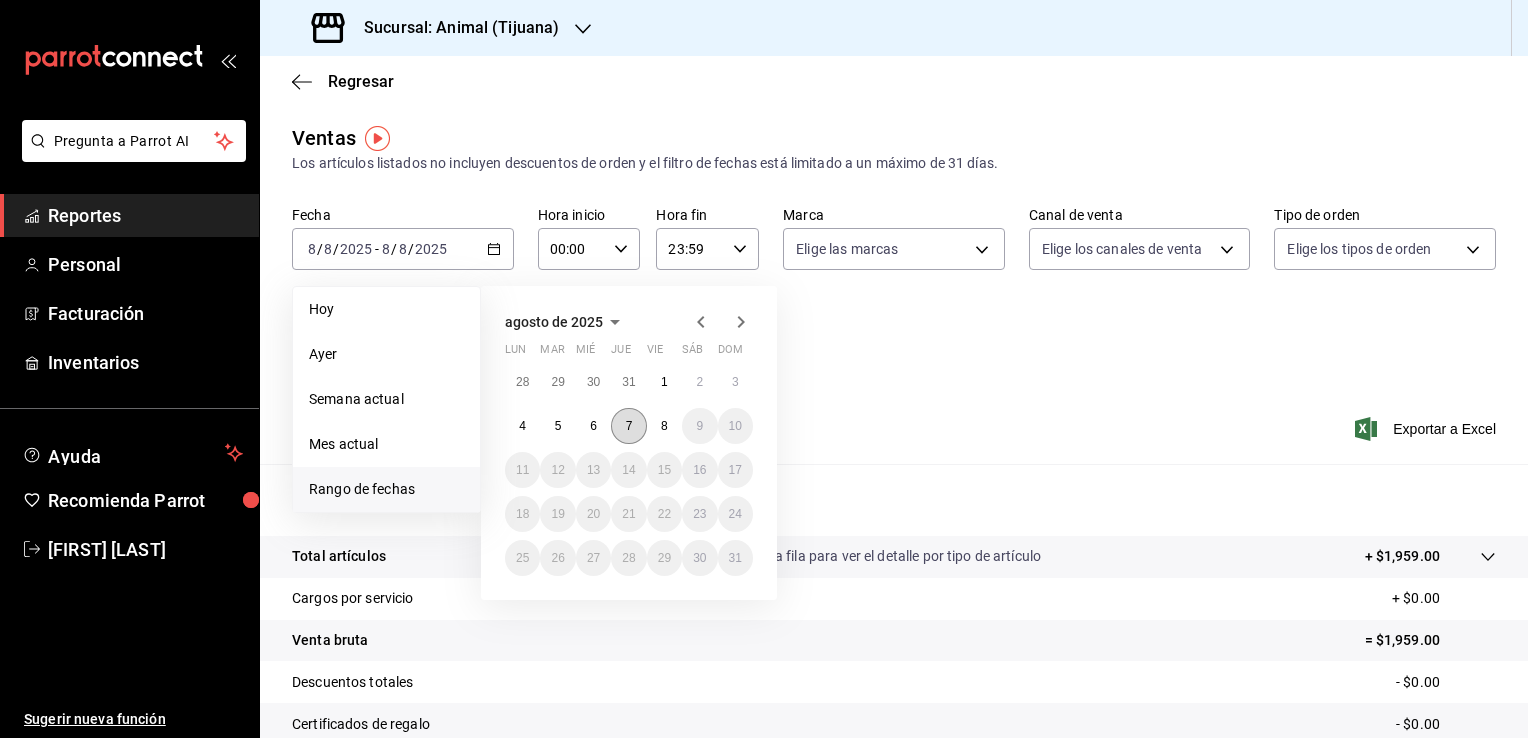 click on "7" at bounding box center (628, 426) 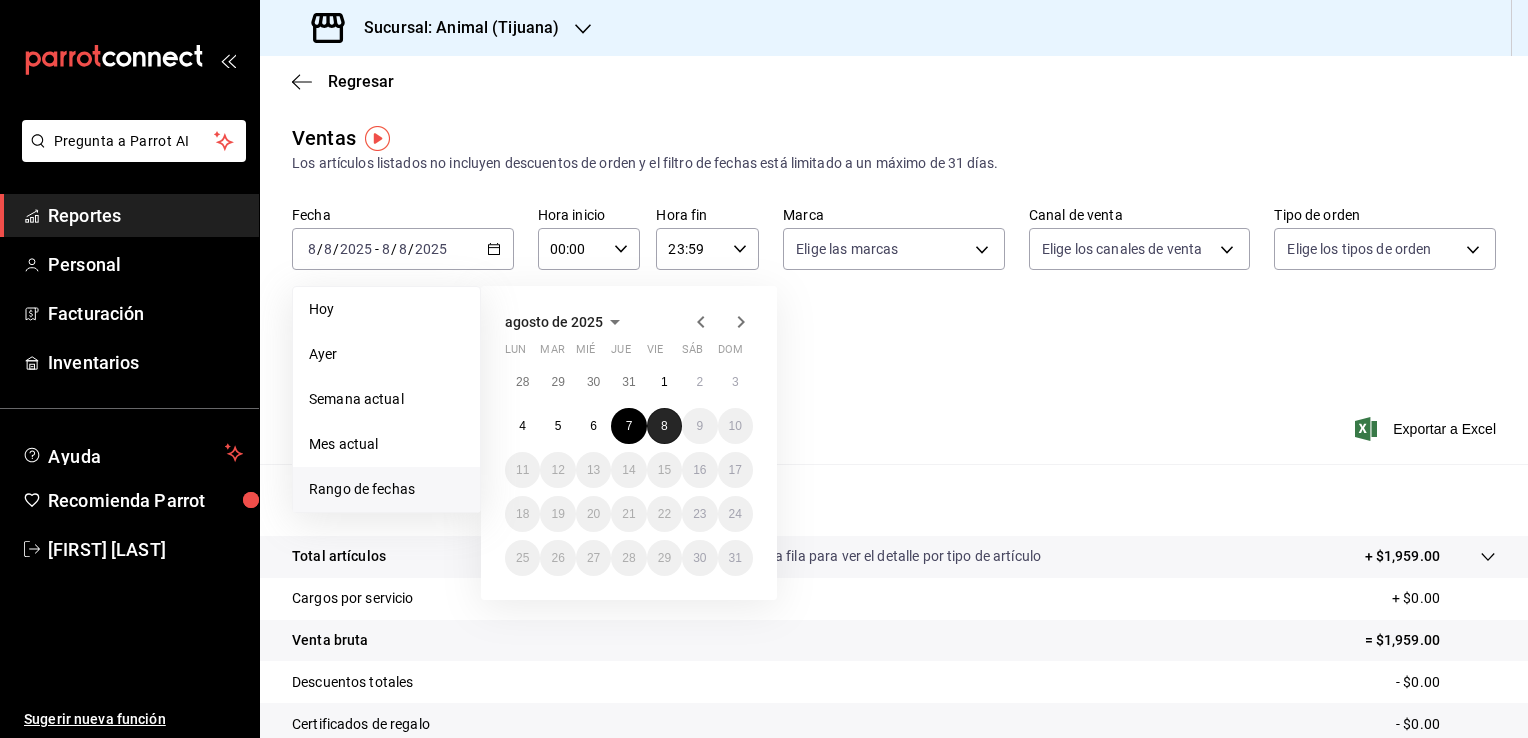 click on "8" at bounding box center (664, 426) 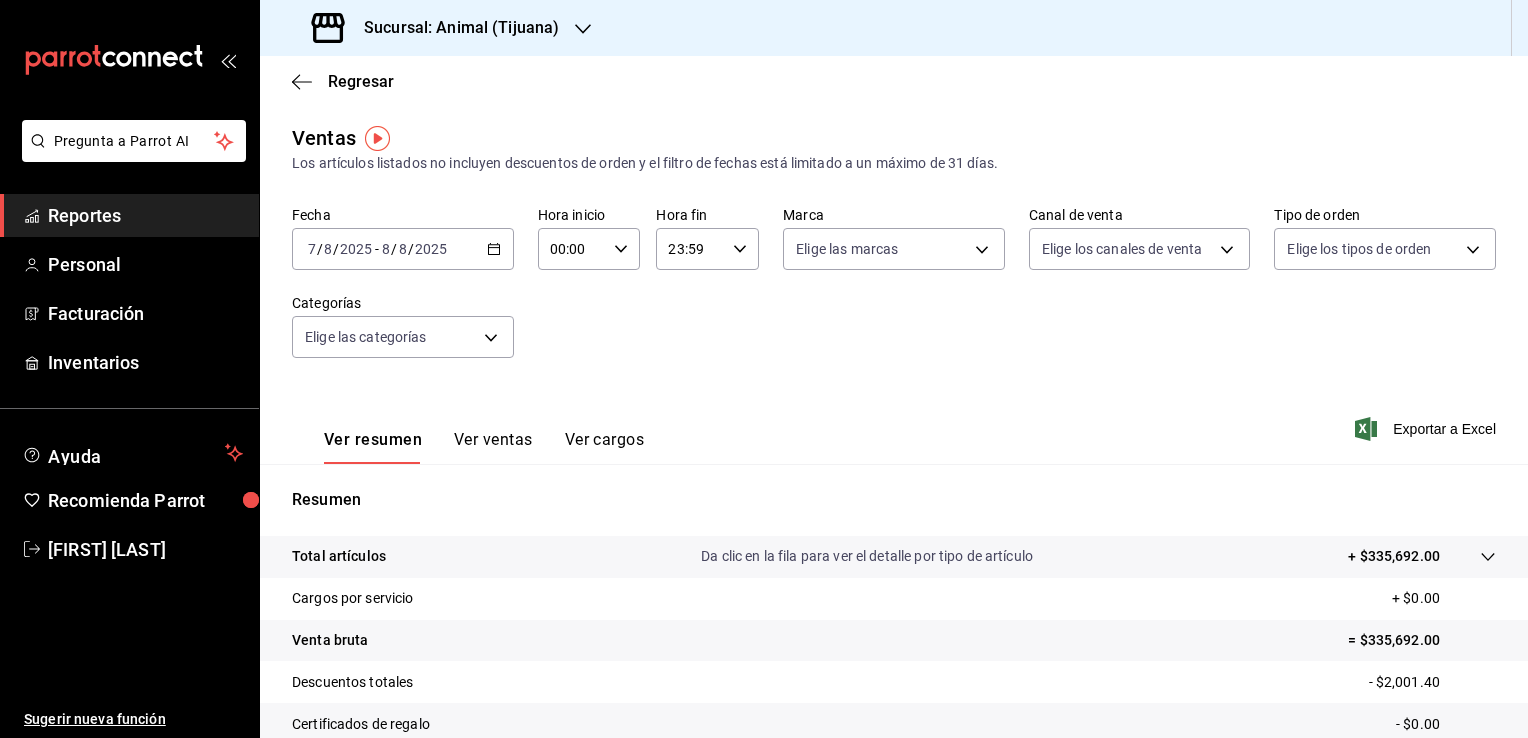 click 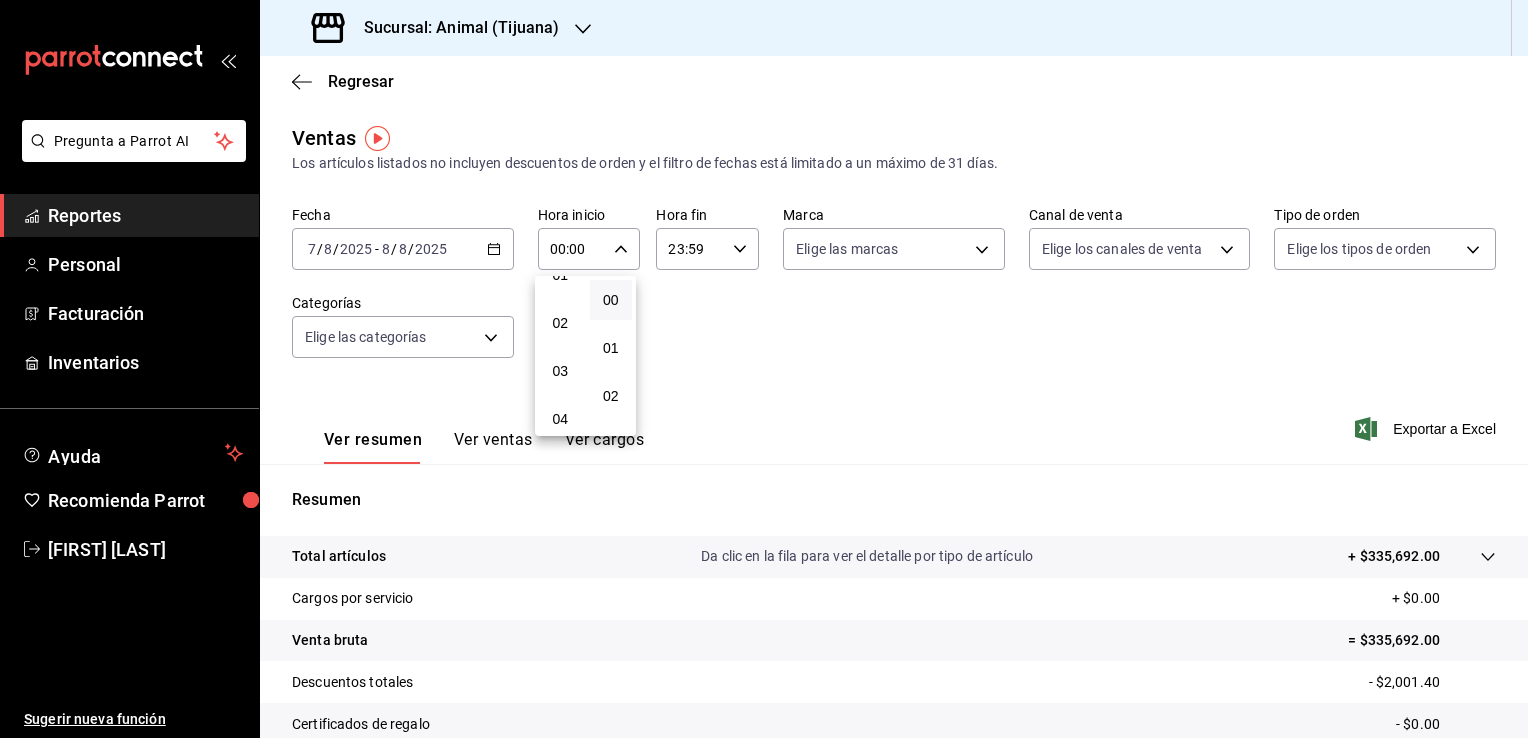 scroll, scrollTop: 80, scrollLeft: 0, axis: vertical 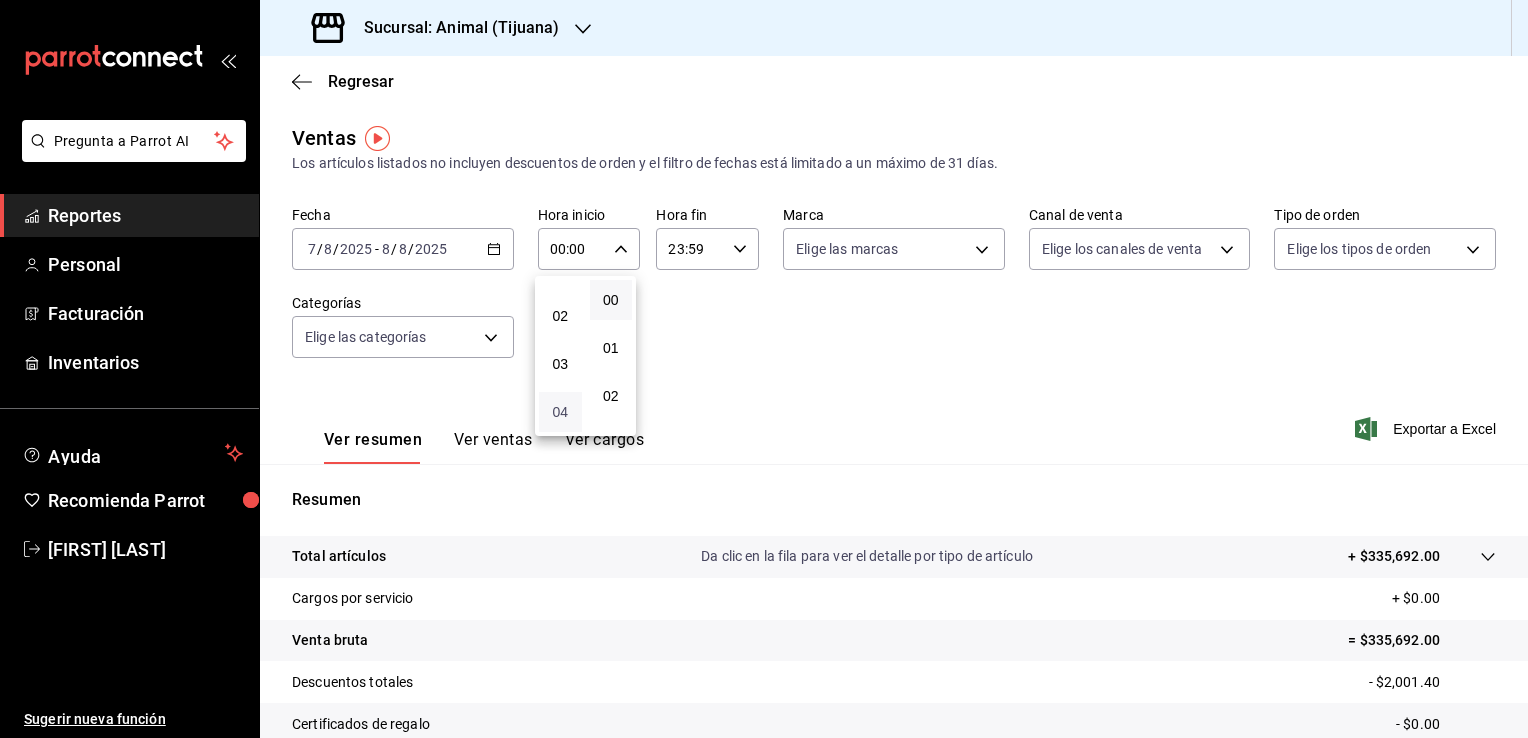 click on "04" at bounding box center [560, 412] 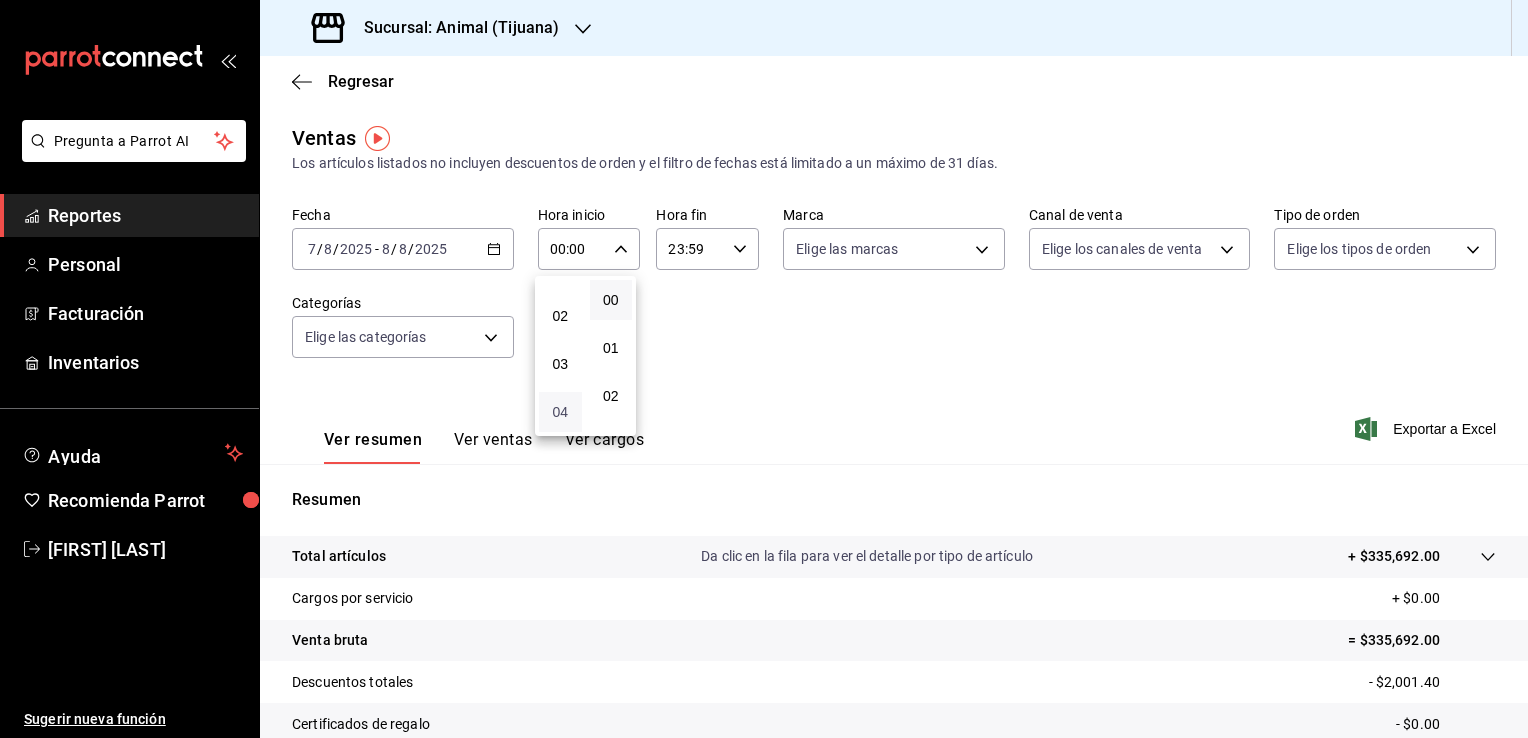 type on "04:00" 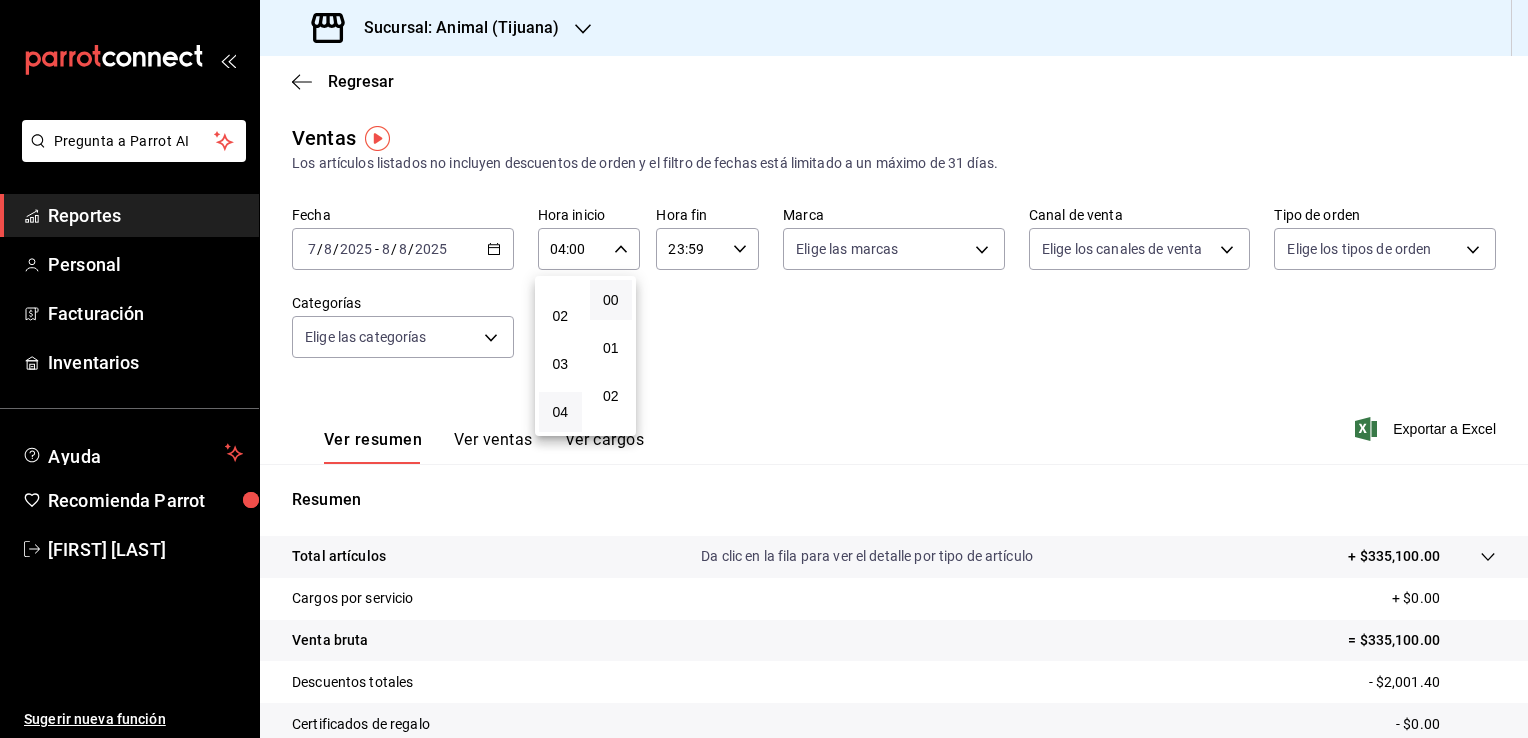 click at bounding box center (764, 369) 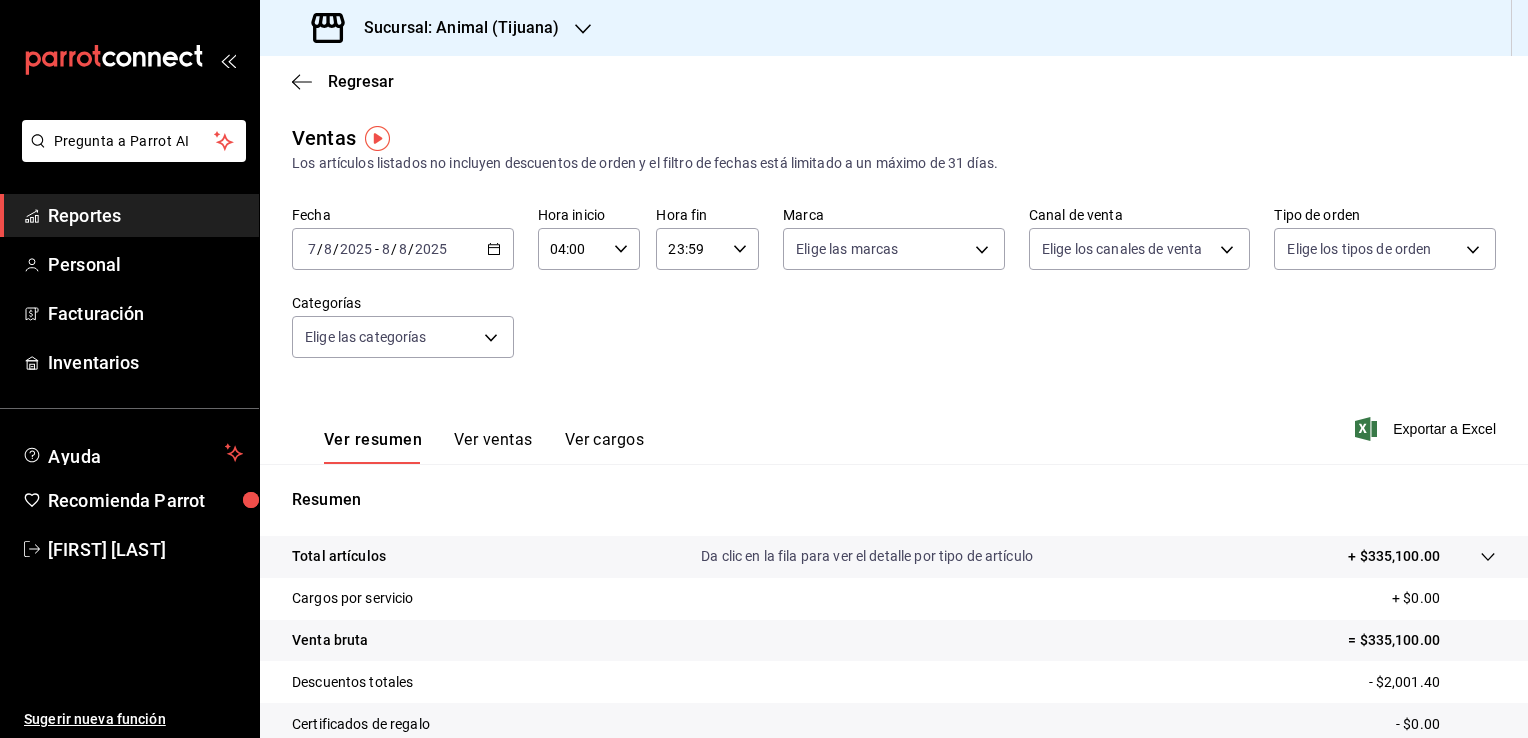 click 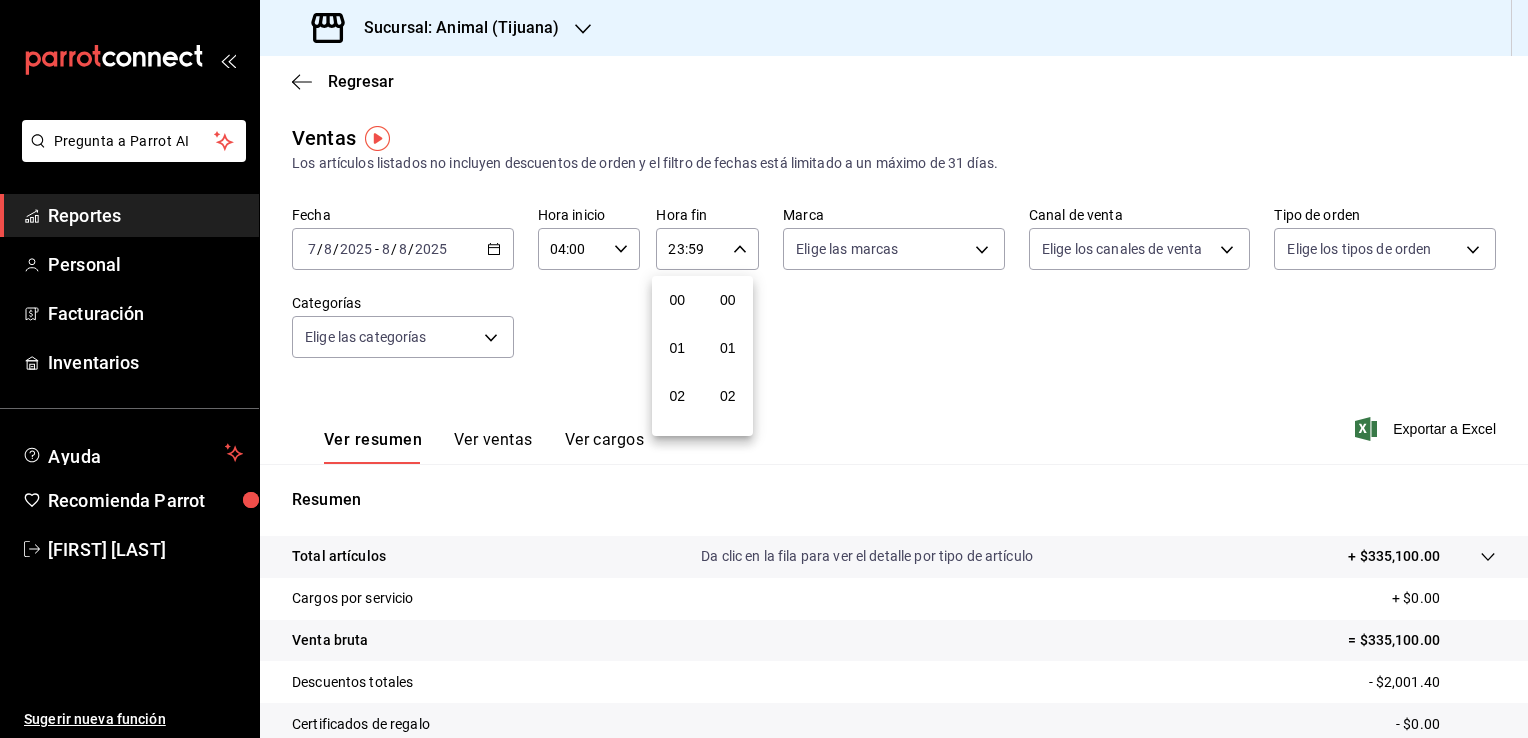 scroll, scrollTop: 1011, scrollLeft: 0, axis: vertical 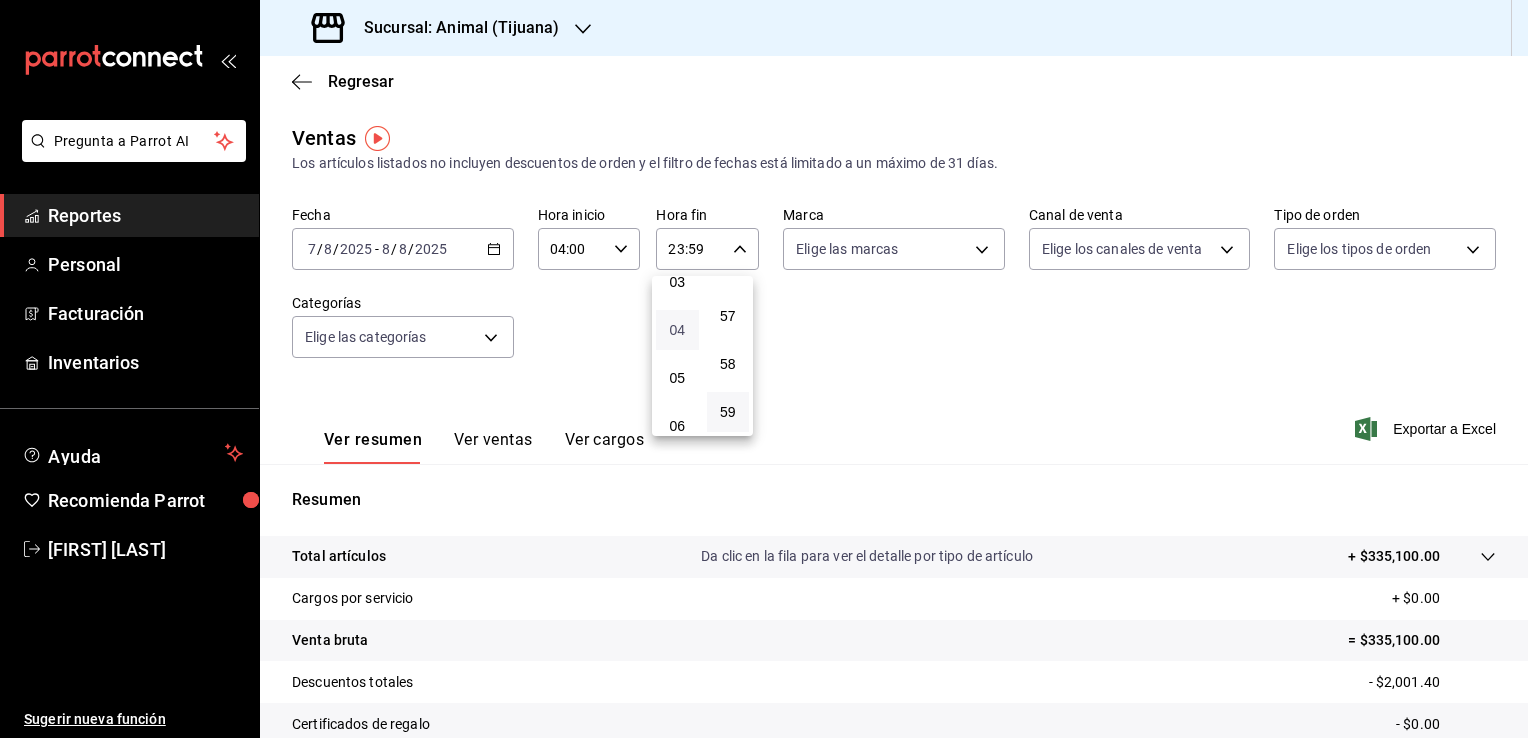 click on "04" at bounding box center [677, 330] 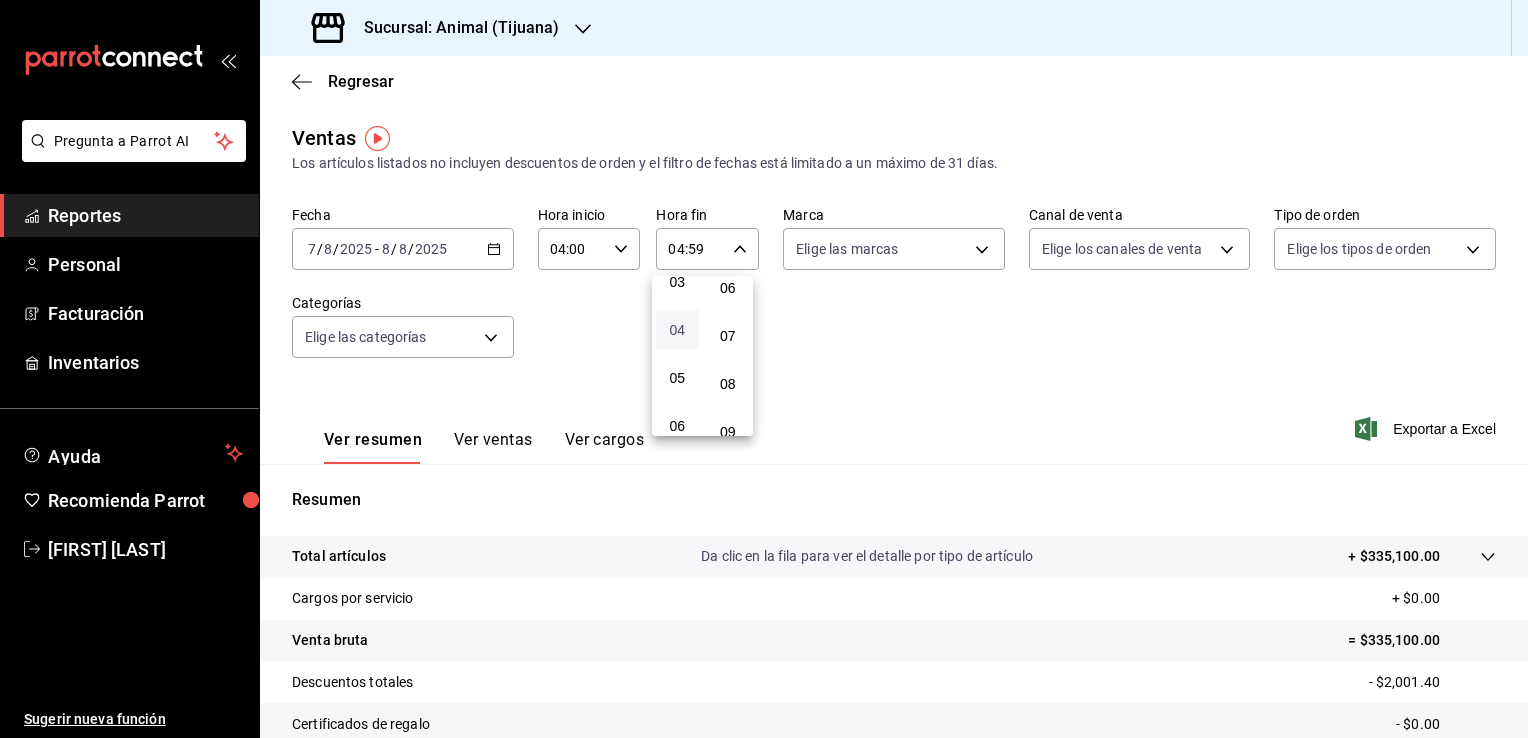 scroll, scrollTop: 0, scrollLeft: 0, axis: both 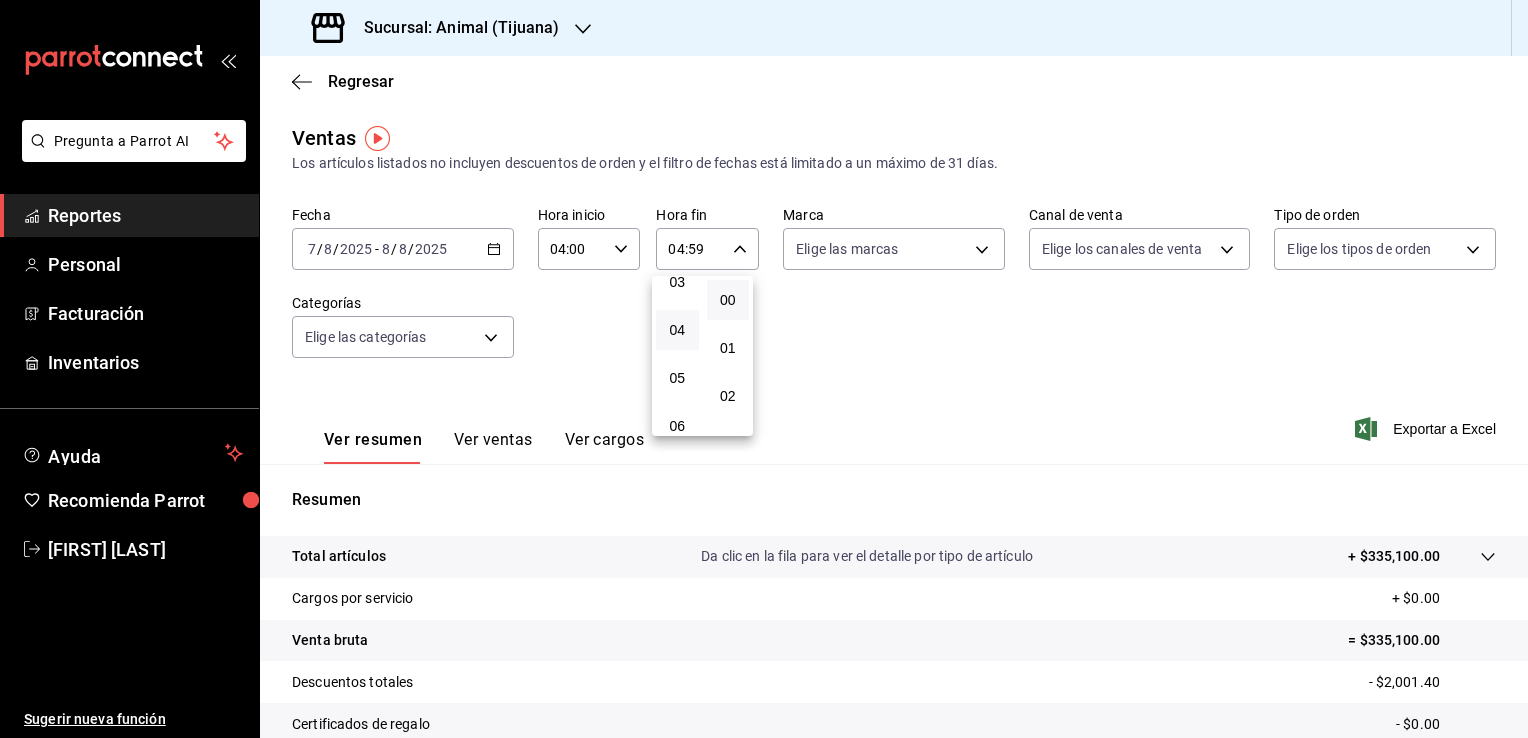 click on "00" at bounding box center [728, 300] 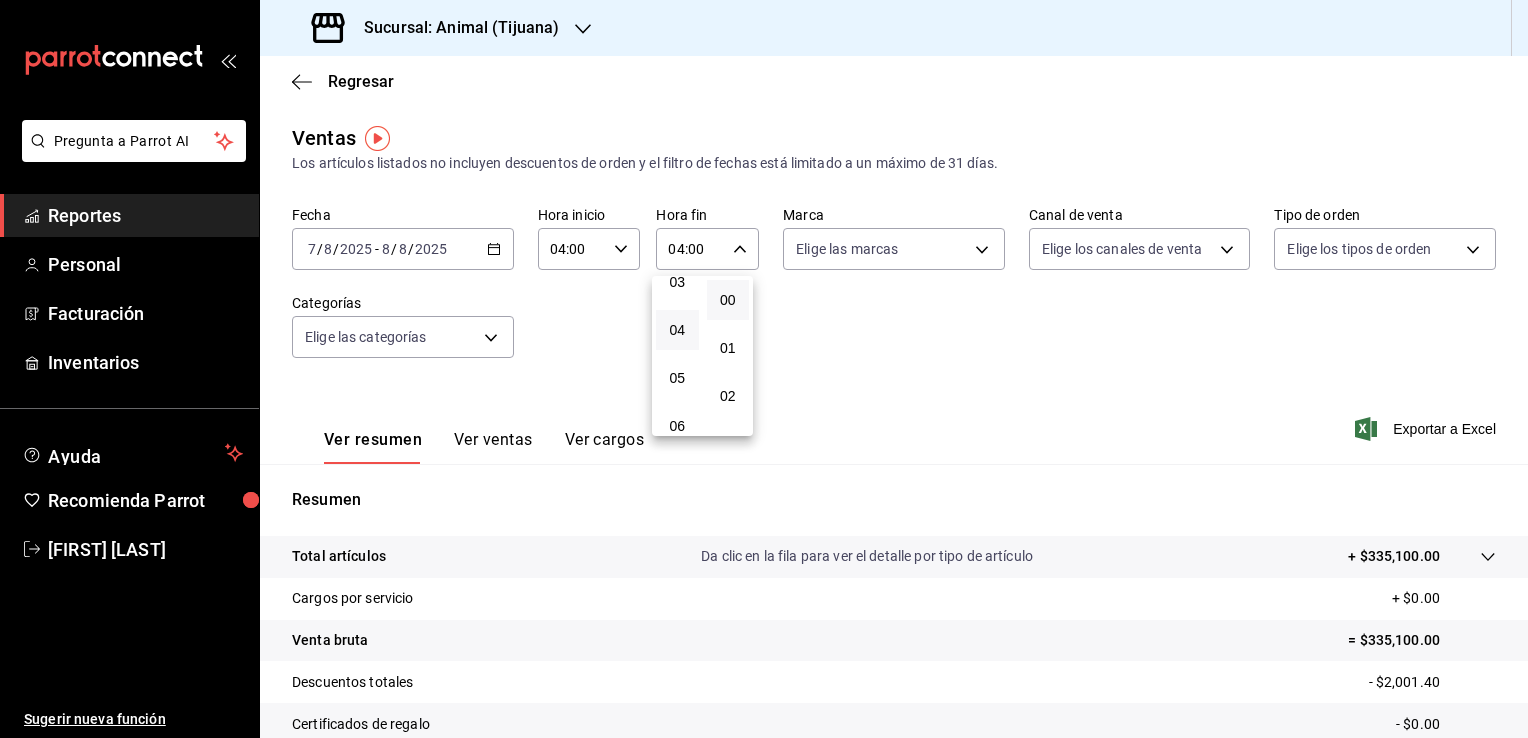click at bounding box center [764, 369] 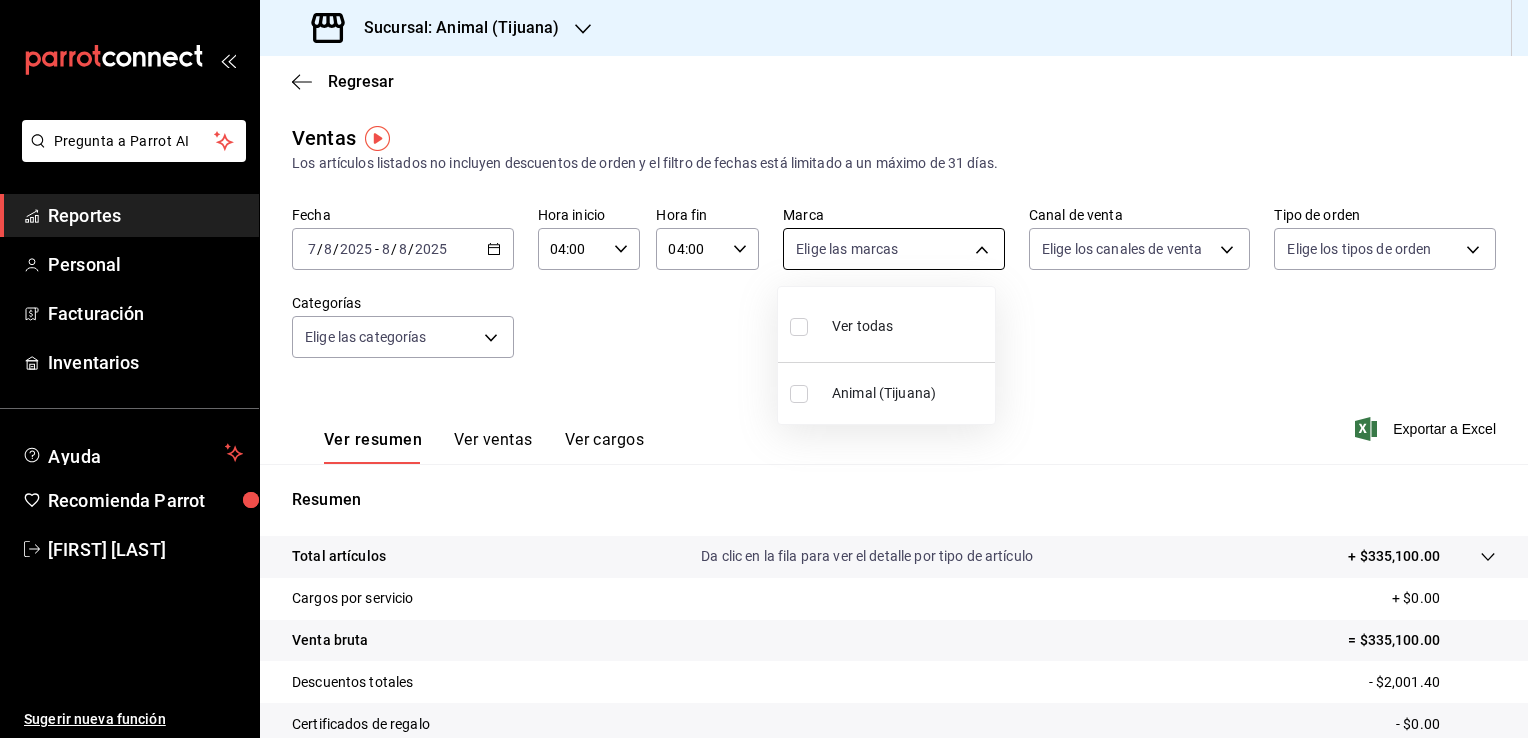 click on "Pregunta a Parrot AI Reportes   Personal   Facturación   Inventarios   Ayuda Recomienda Parrot   [FIRST] [LAST]   Sugerir nueva función   Sucursal: Animal ([CITY]) Regresar Ventas Los artículos listados no incluyen descuentos de orden y el filtro de fechas está limitado a un máximo de 31 días. Fecha 2025-08-07 7 / 8 / 2025 - 2025-08-08 8 / 8 / 2025 Hora inicio 04:00 Hora inicio Hora fin 04:00 Hora fin Marca Elige las marcas Canal de venta Elige los canales de venta Tipo de orden Elige los tipos de orden Categorías Elige las categorías Ver resumen Ver ventas Ver cargos Exportar a Excel Resumen Total artículos Da clic en la fila para ver el detalle por tipo de artículo + $335,100.00 Cargos por servicio + $0.00 Venta bruta = $335,100.00 Descuentos totales - $2,001.40 Certificados de regalo - $0.00 Venta total = $333,098.60 Impuestos - $24,673.97 Venta neta = $308,424.63 GANA 1 MES GRATIS EN TU SUSCRIPCIÓN AQUÍ Ver video tutorial Ir a video Pregunta a Parrot AI Reportes   Personal   Facturación" at bounding box center [764, 369] 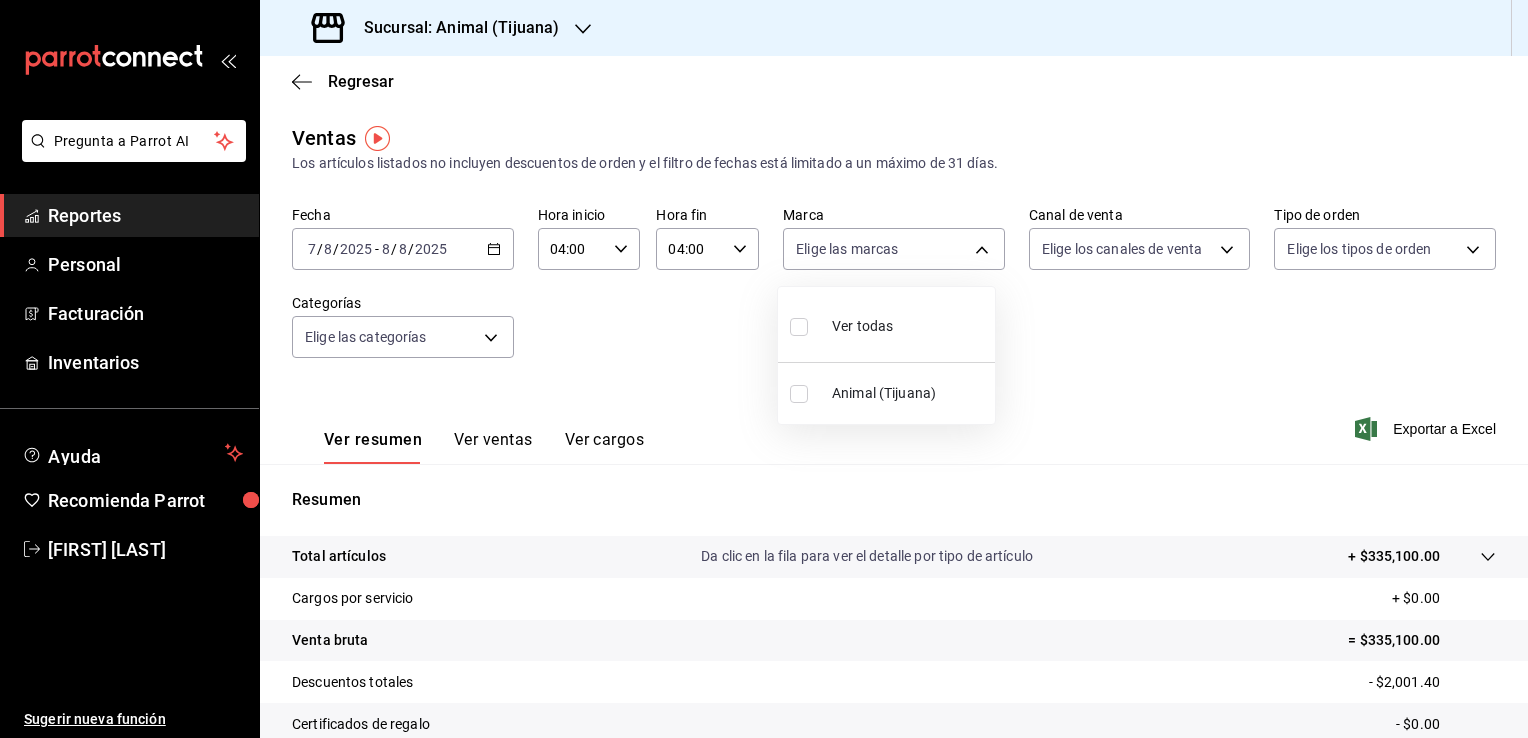 click on "Animal (Tijuana)" at bounding box center (909, 393) 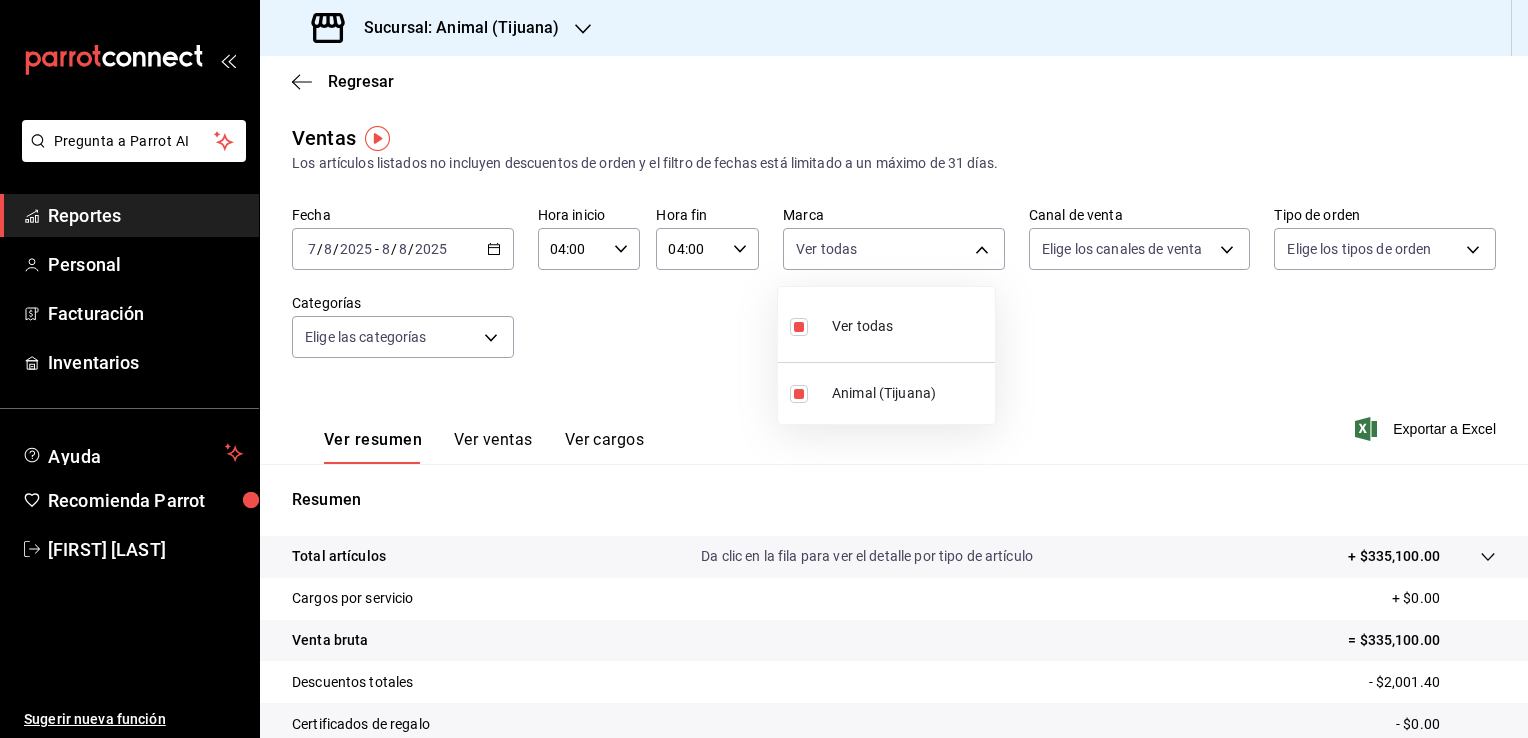click at bounding box center [764, 369] 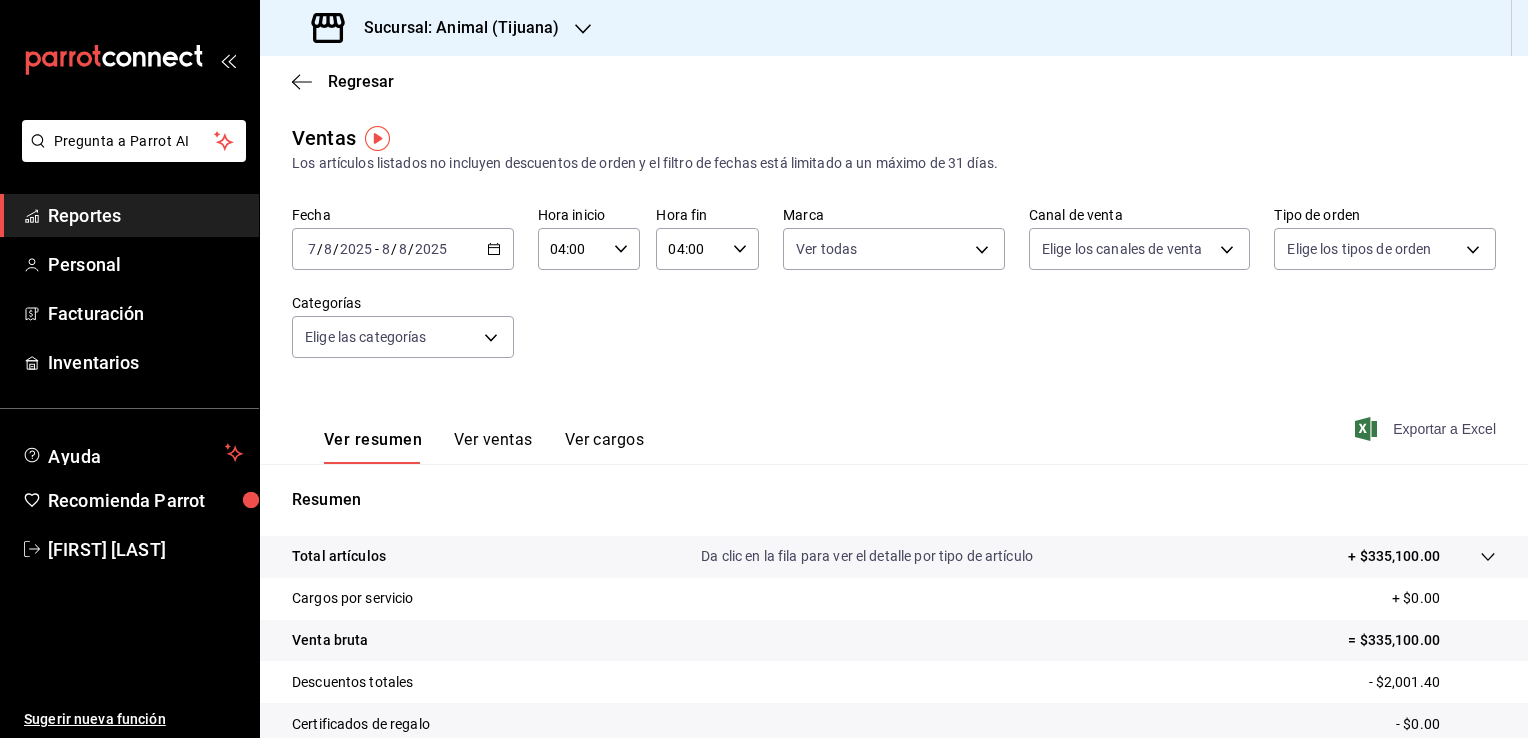 click on "Exportar a Excel" at bounding box center [1427, 429] 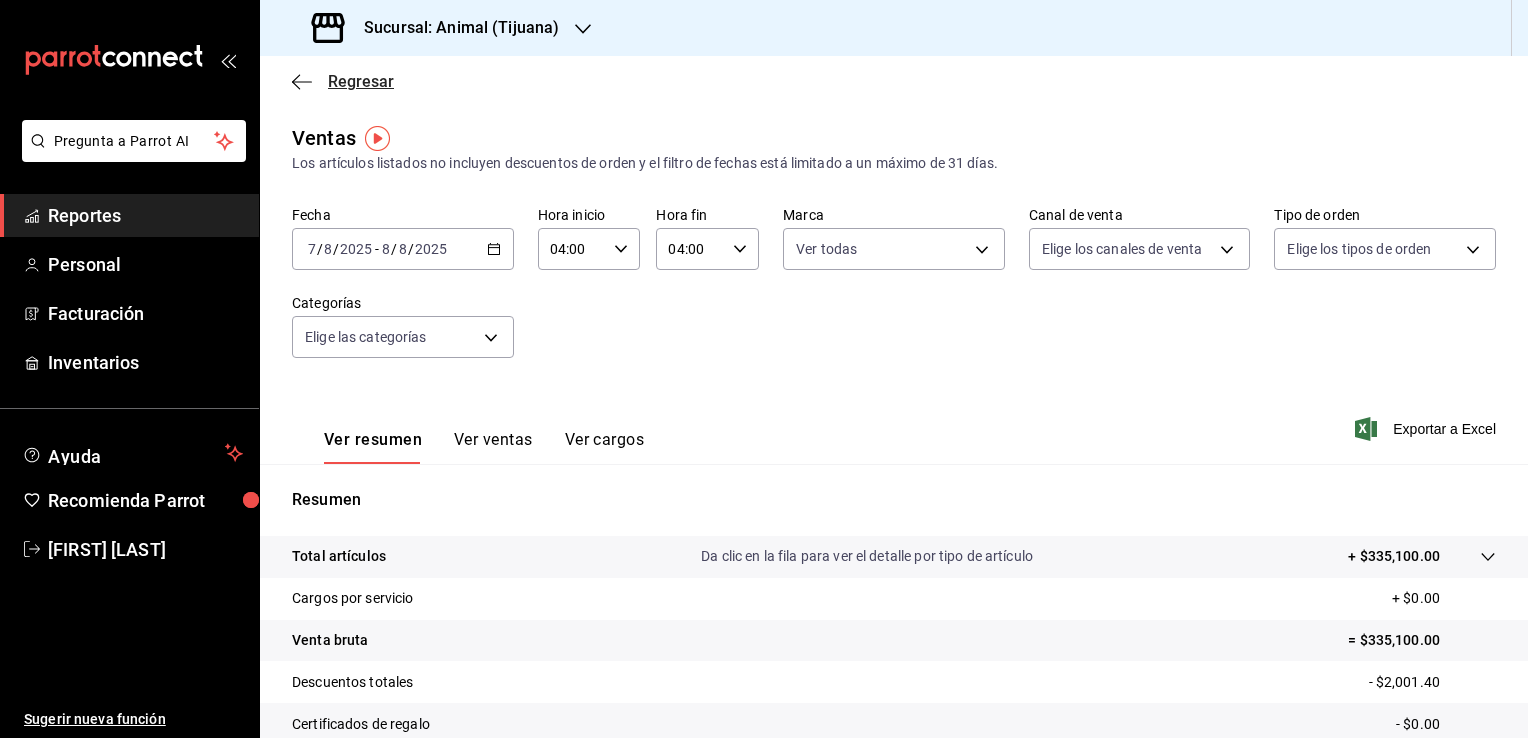 click on "Regresar" at bounding box center (361, 81) 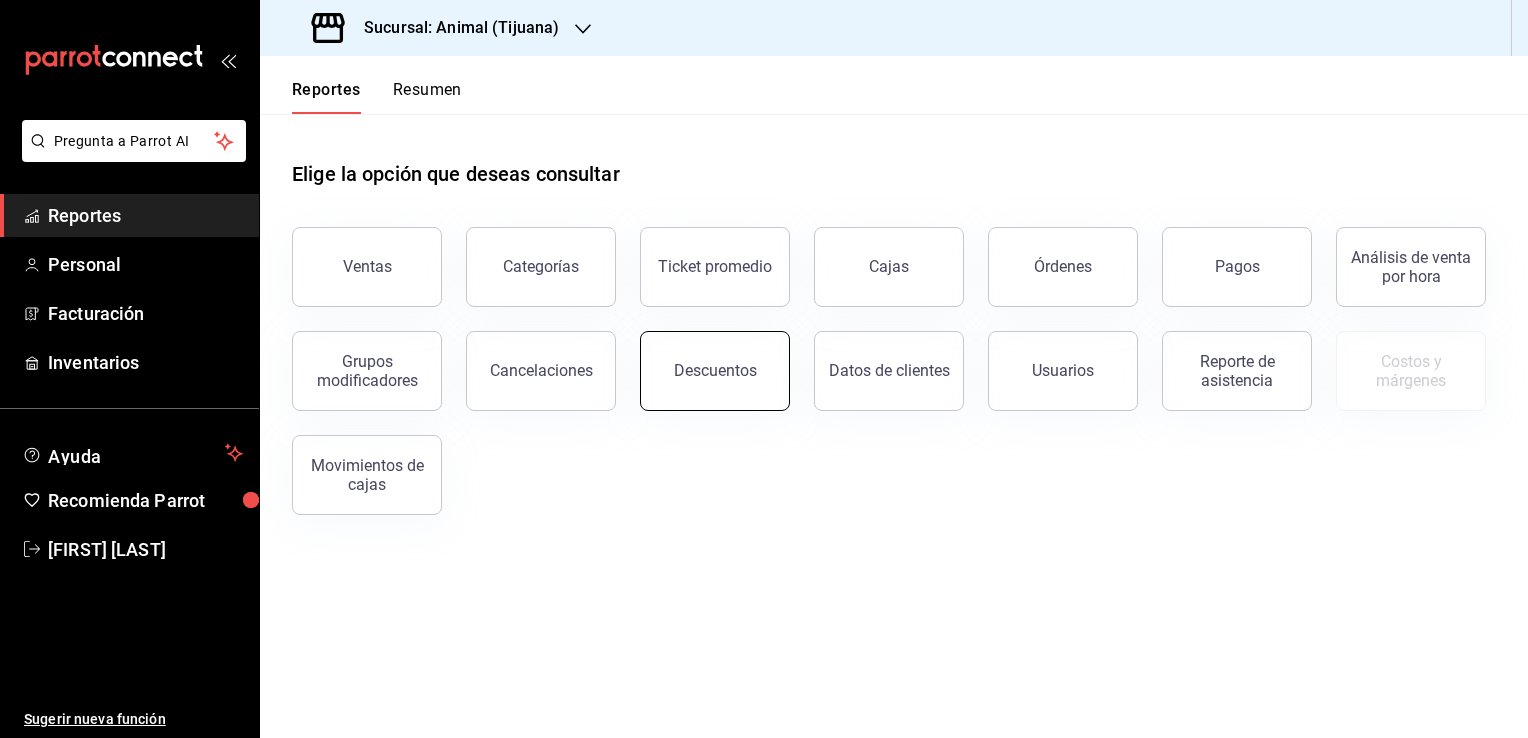 click on "Descuentos" at bounding box center [715, 371] 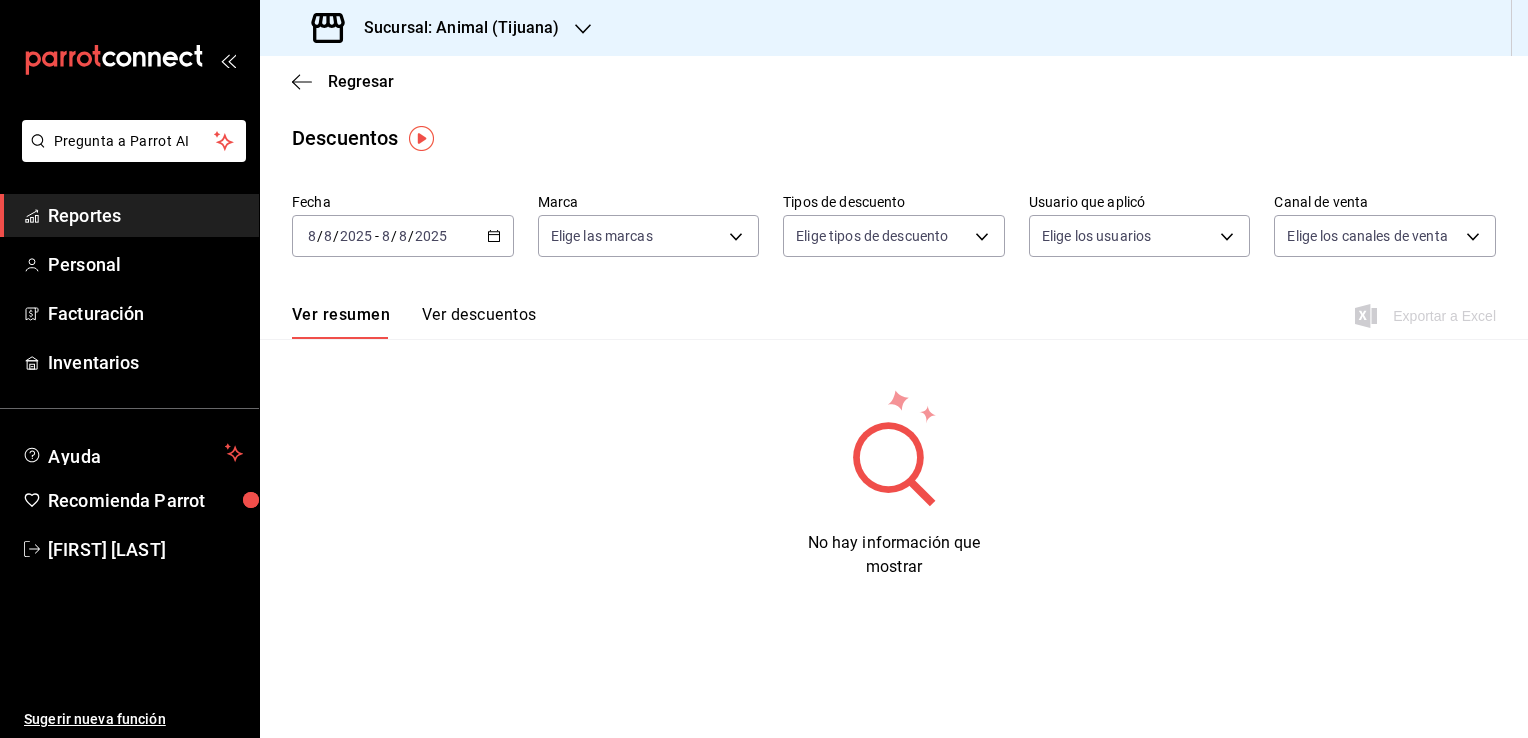 click 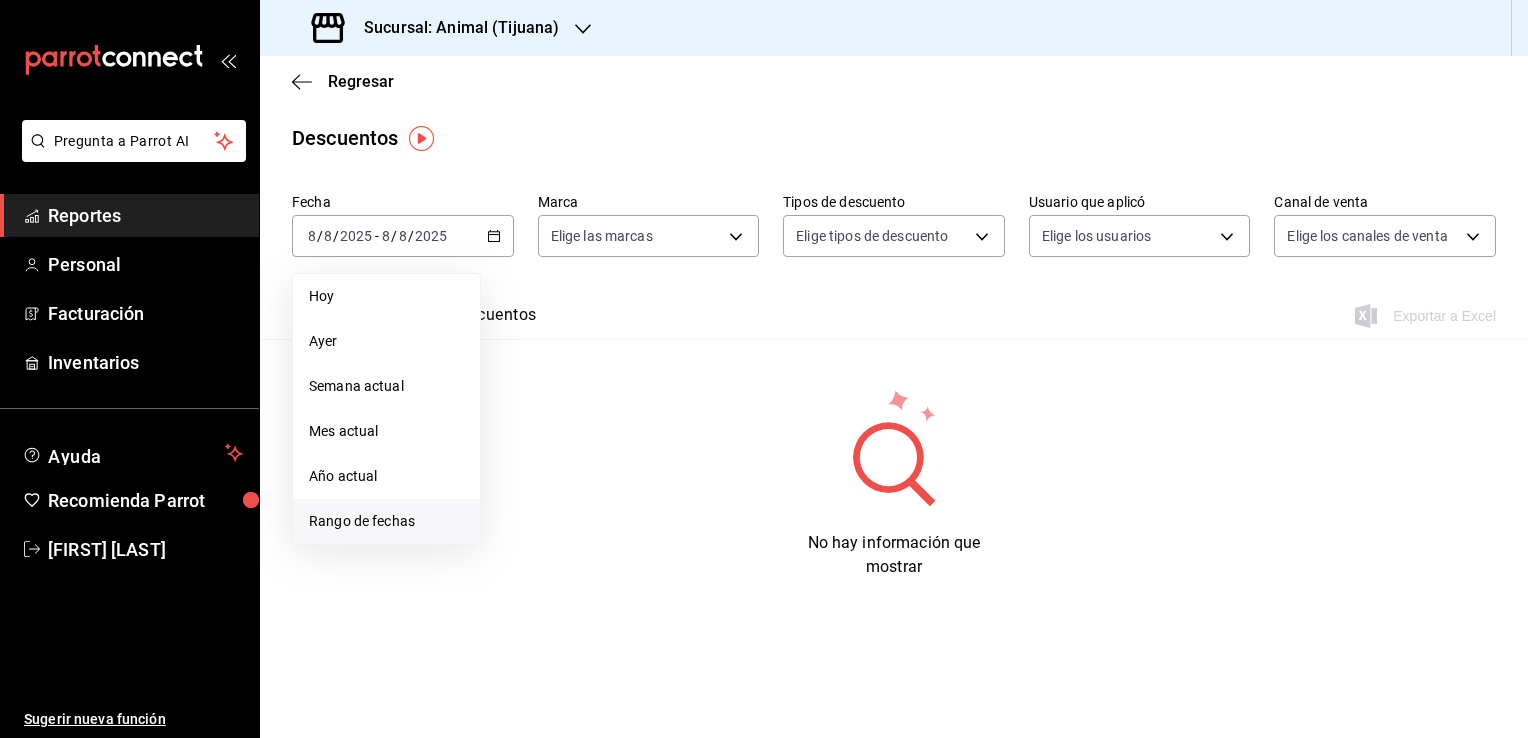 click on "Rango de fechas" at bounding box center (386, 521) 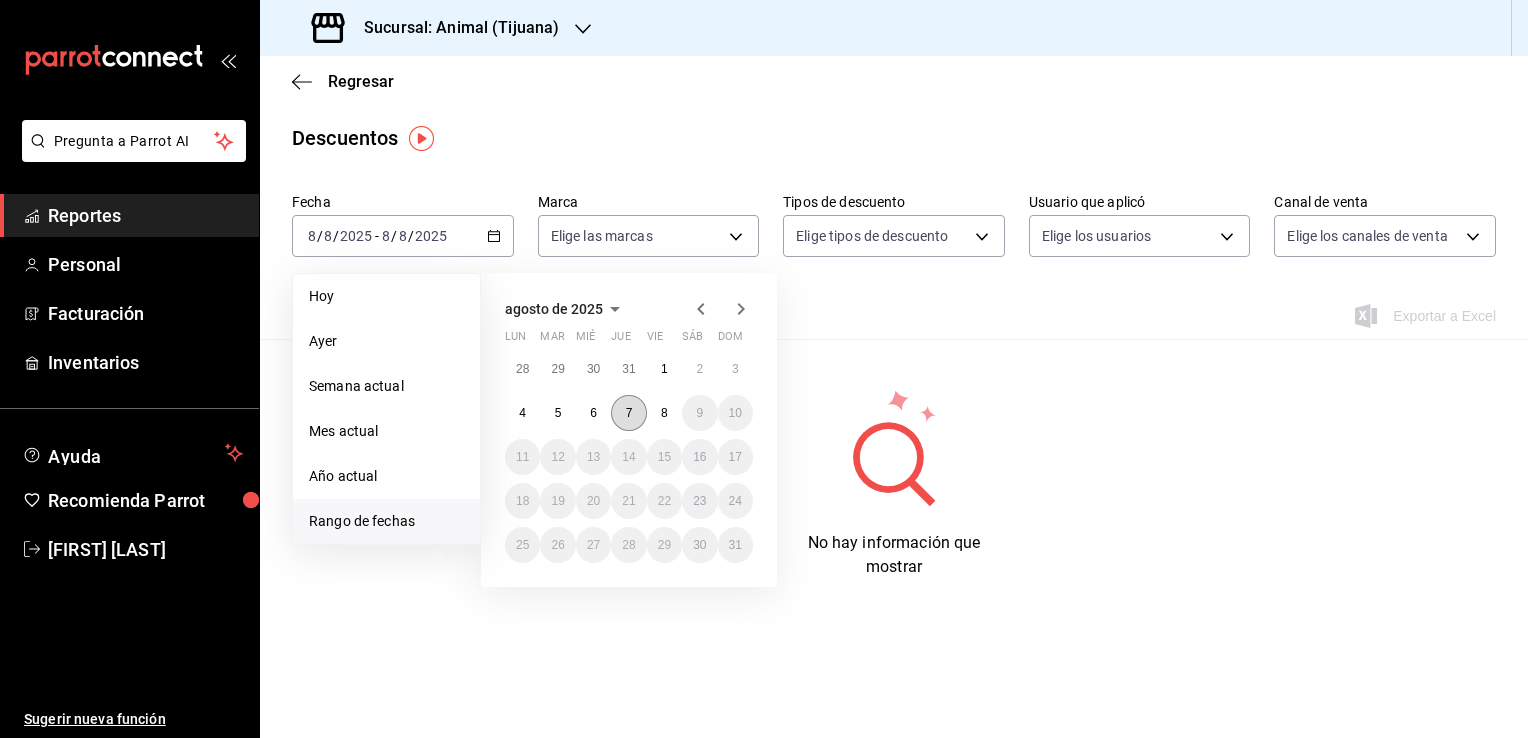 click on "7" at bounding box center (628, 413) 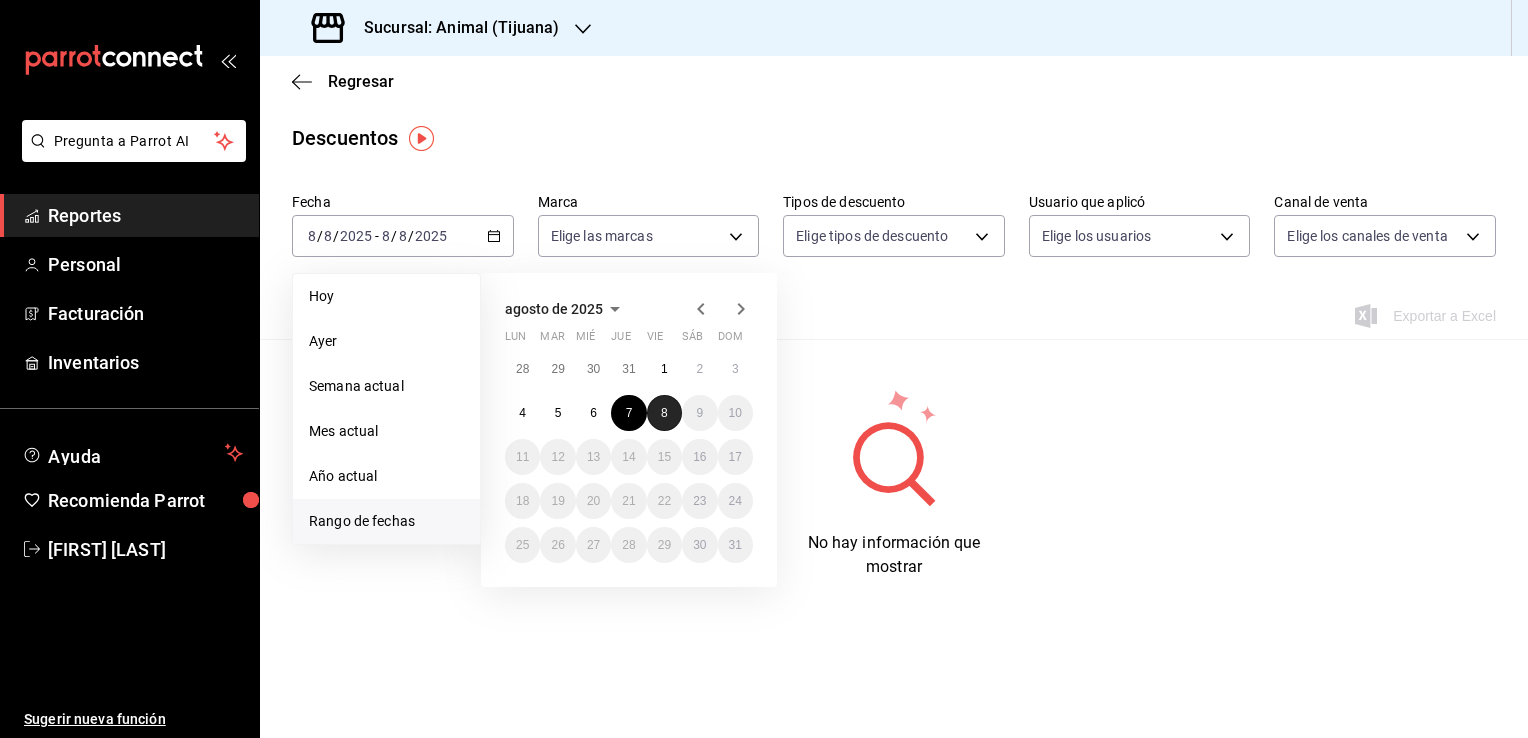 click on "8" at bounding box center [664, 413] 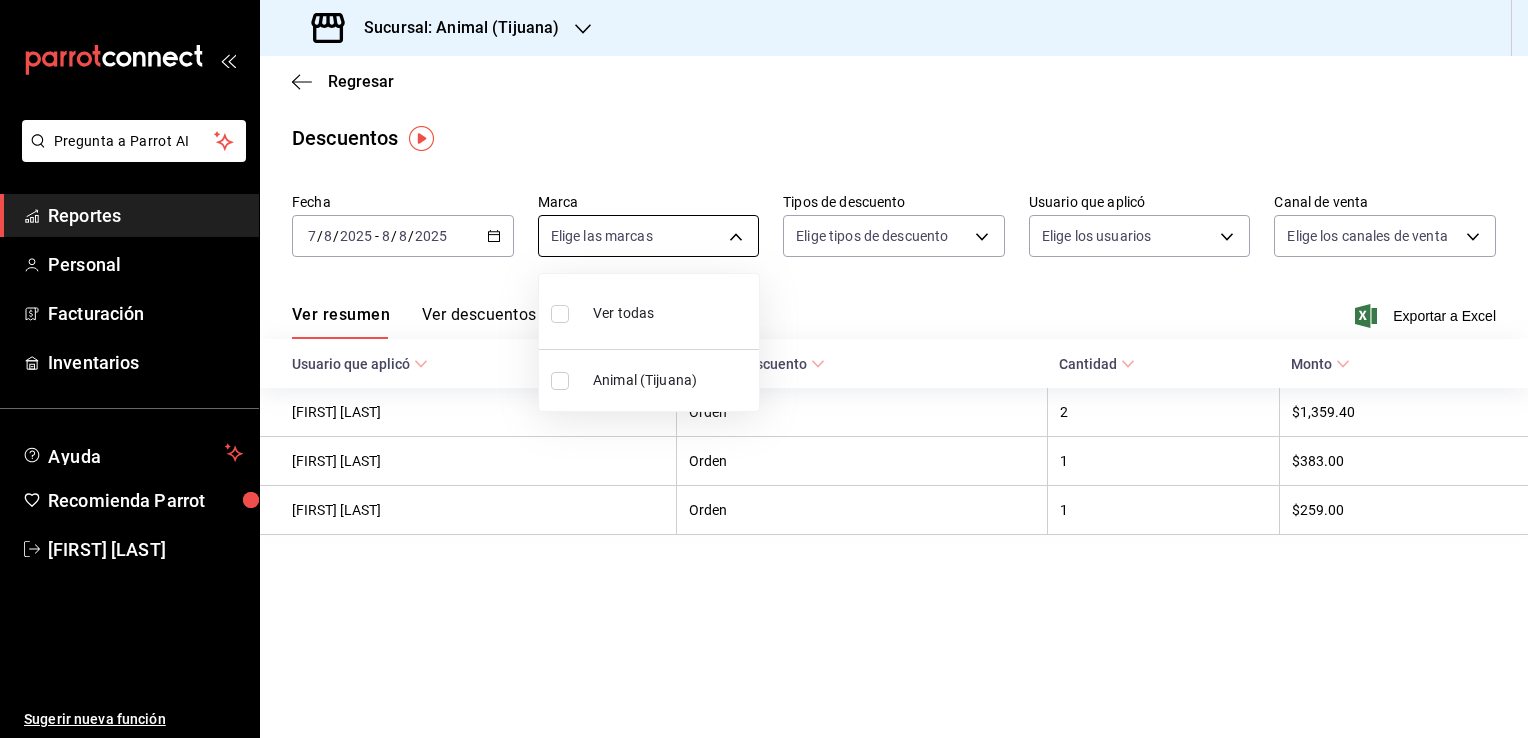 click on "Pregunta a Parrot AI Reportes   Personal   Facturación   Inventarios   Ayuda Recomienda Parrot   [FIRST] [LAST]   Sugerir nueva función   Sucursal: Animal ([CITY]) Regresar Descuentos Fecha 2025-08-07 7 / 8 / 2025 - 2025-08-08 8 / 8 / 2025 Marca Elige las marcas Tipos de descuento Elige tipos de descuento Usuario que aplicó Elige los usuarios Canal de venta Elige los canales de venta Ver resumen Ver descuentos Exportar a Excel Usuario que aplicó Tipo de descuento Cantidad Monto [FIRST] [LAST] Orden 2 $1,359.40 [FIRST] [LAST] Orden 1 $383.00 [FIRST] [LAST] Orden 1 $259.00 GANA 1 MES GRATIS EN TU SUSCRIPCIÓN AQUÍ ¿Recuerdas cómo empezó tu restaurante?
Hoy puedes ayudar a un colega a tener el mismo cambio que tú viviste.
Recomienda Parrot directamente desde tu Portal Administrador.
Es fácil y rápido.
🎁 Por cada restaurante que se una, ganas 1 mes gratis. Ver video tutorial Ir a video Pregunta a Parrot AI Reportes   Personal   Facturación   Inventarios   Ayuda" at bounding box center [764, 369] 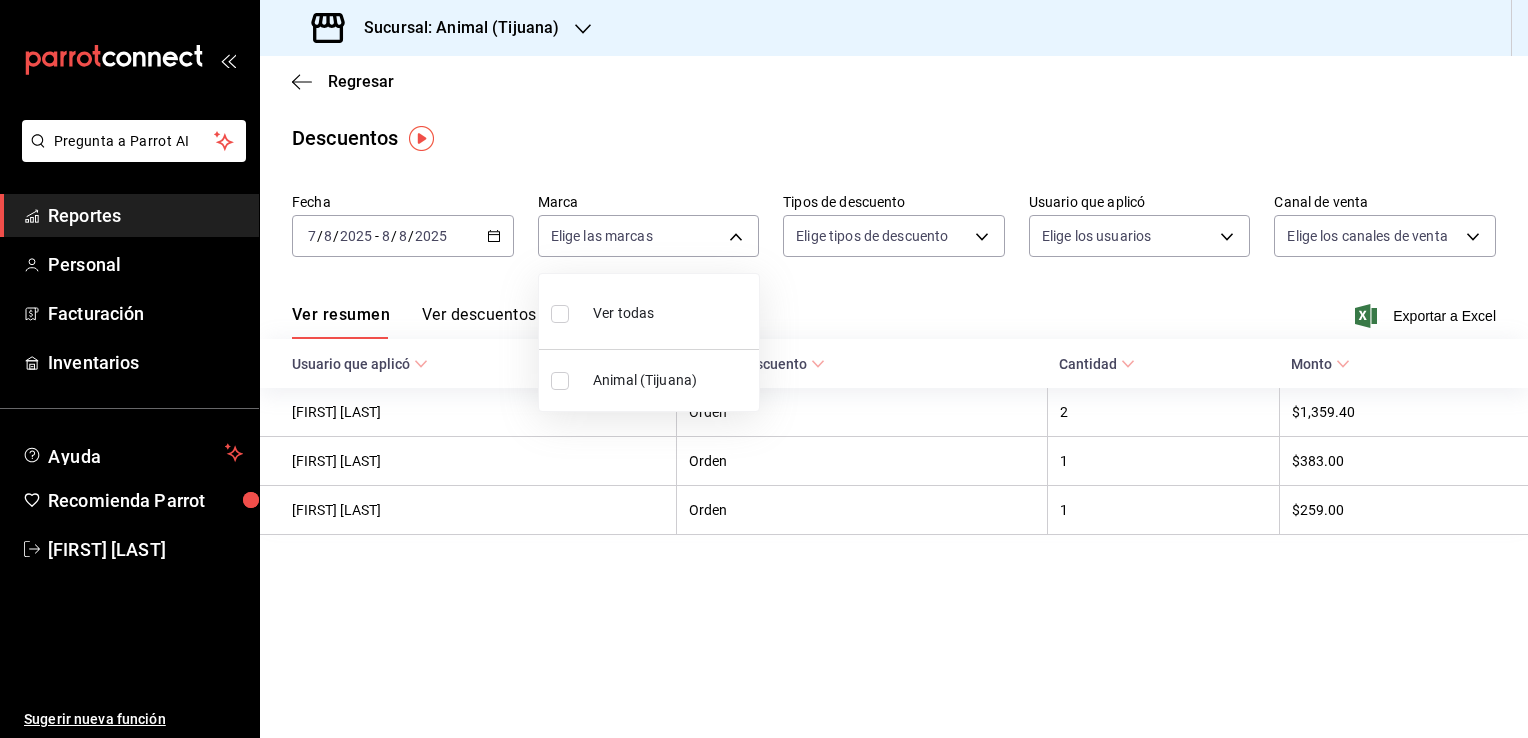 click on "Animal (Tijuana)" at bounding box center [672, 380] 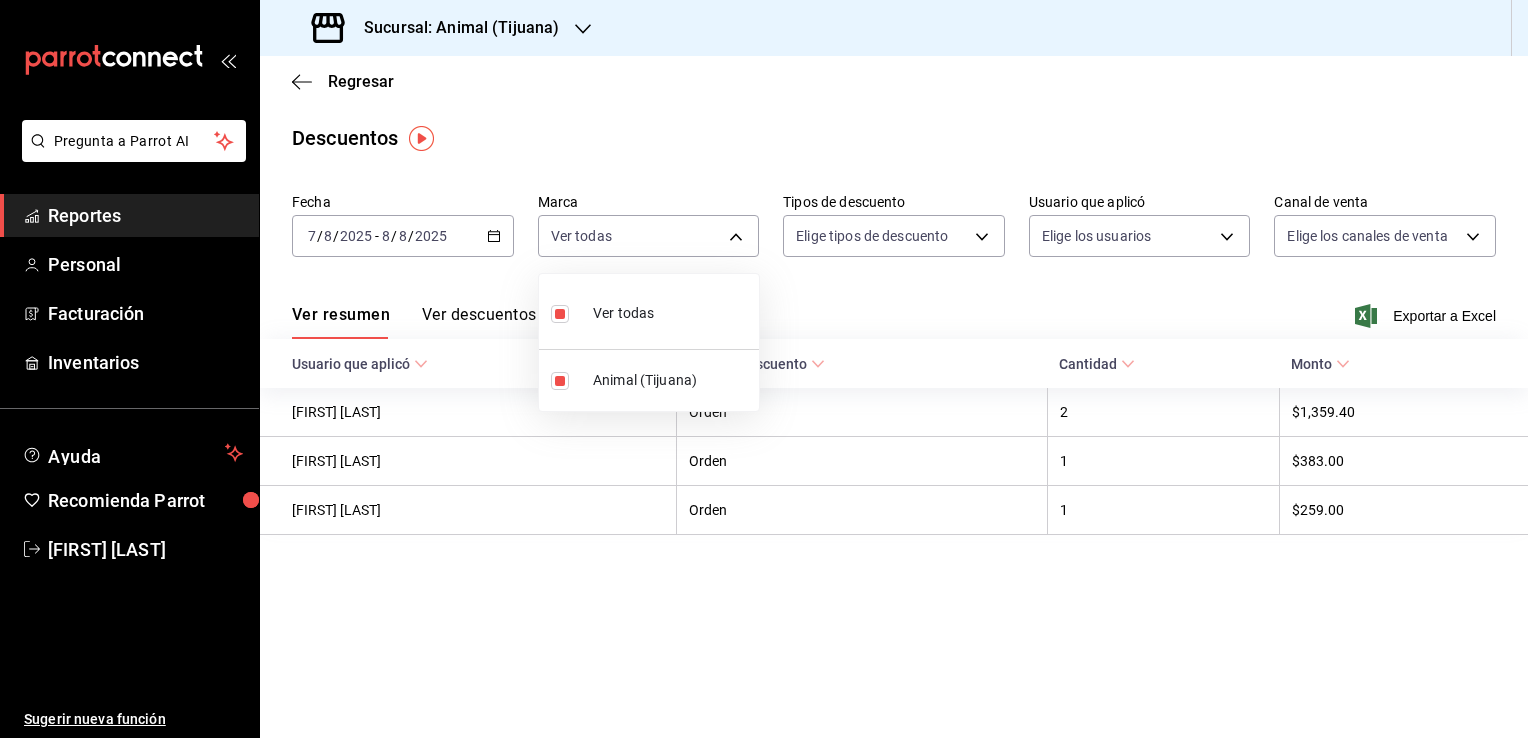 click at bounding box center (764, 369) 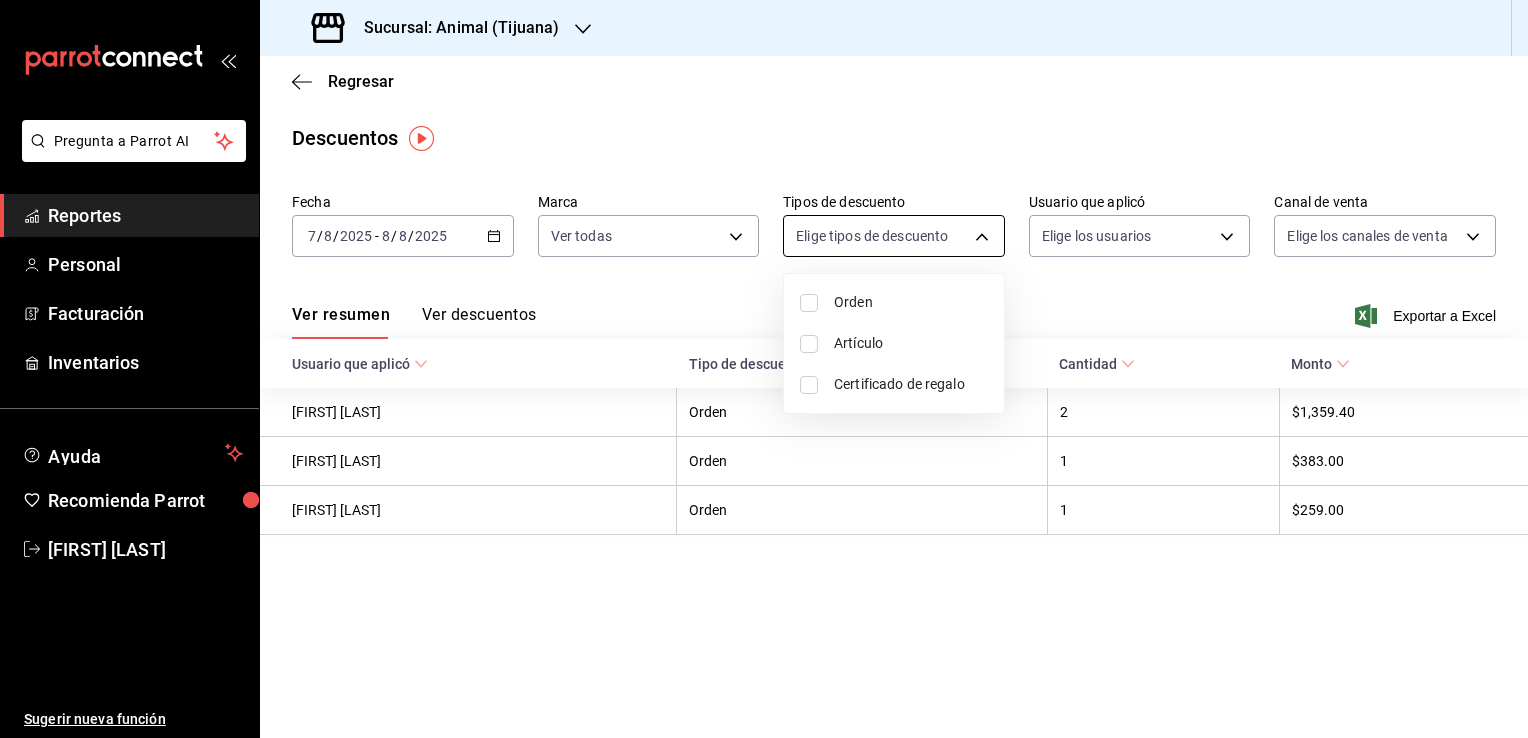 click on "Pregunta a Parrot AI Reportes   Personal   Facturación   Inventarios   Ayuda Recomienda Parrot   [FIRST] [LAST]   Sugerir nueva función   Sucursal: Animal ([CITY]) Regresar Descuentos Fecha 2025-08-07 7 / 8 / 2025 - 2025-08-08 8 / 8 / 2025 Marca Ver todas 98bba0fd-3ba1-42e0-bfa8-4188b5c89202 Tipos de descuento Elige tipos de descuento Usuario que aplicó Elige los usuarios Canal de venta Elige los canales de venta Ver resumen Ver descuentos Exportar a Excel Usuario que aplicó Tipo de descuento Cantidad Monto [FIRST] [LAST] Orden 2 $1,359.40 [FIRST] [LAST] Orden 1 $383.00 [FIRST] [LAST] Orden 1 $259.00 GANA 1 MES GRATIS EN TU SUSCRIPCIÓN AQUÍ ¿Recuerdas cómo empezó tu restaurante?
Hoy puedes ayudar a un colega a tener el mismo cambio que tú viviste.
Recomienda Parrot directamente desde tu Portal Administrador.
Es fácil y rápido.
🎁 Por cada restaurante que se una, ganas 1 mes gratis. Ver video tutorial Ir a video Pregunta a Parrot AI Reportes   Personal       Ayuda" at bounding box center (764, 369) 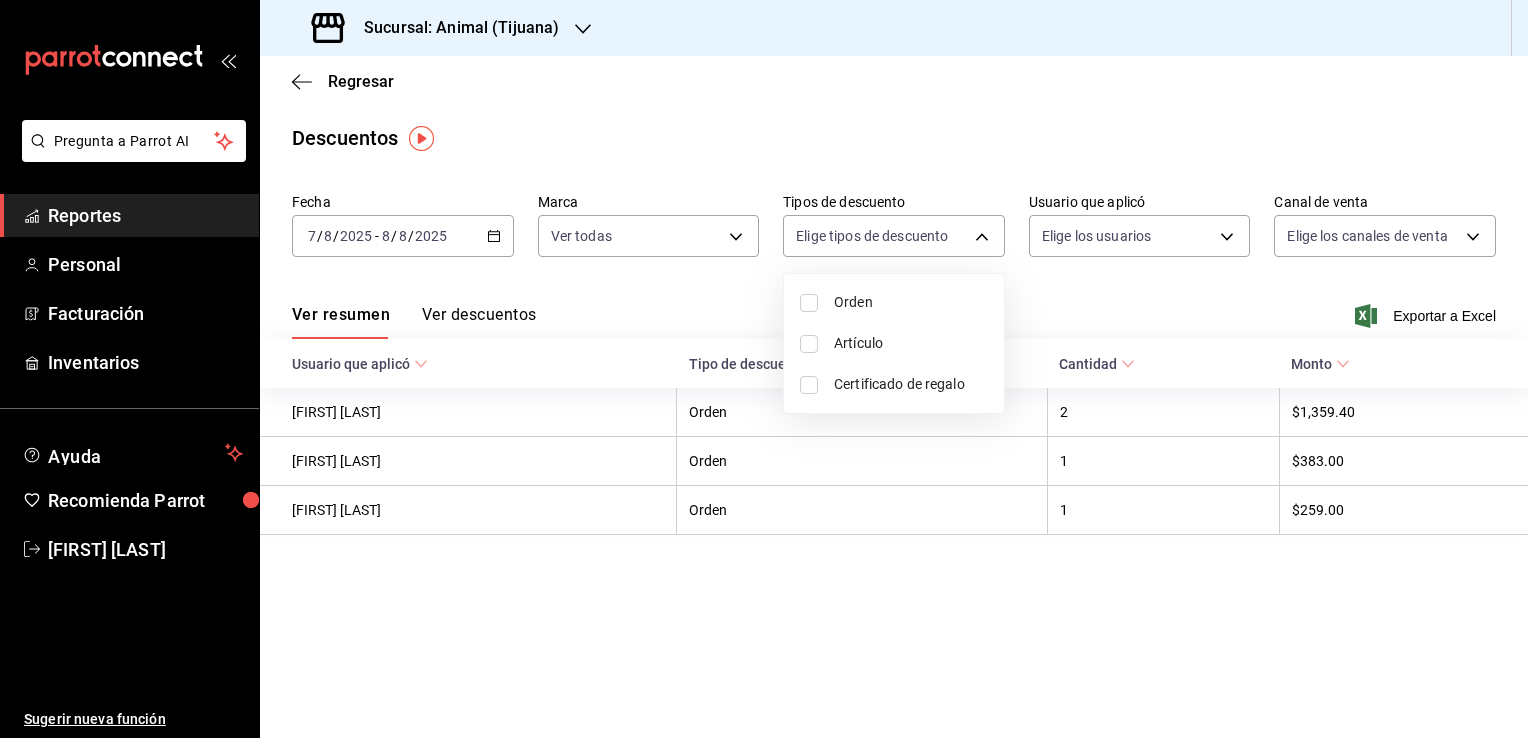 click on "Orden" at bounding box center (911, 302) 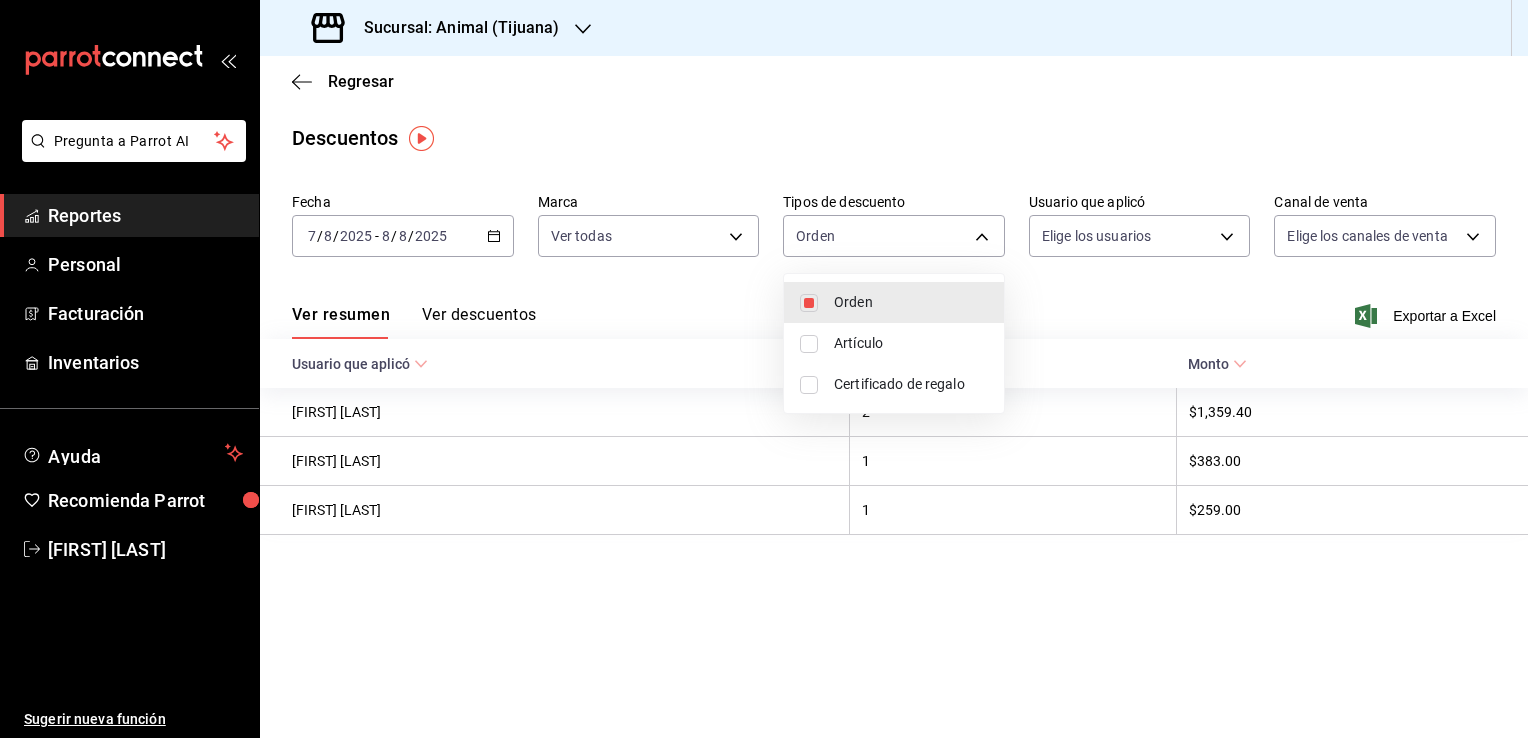 click on "Artículo" at bounding box center [911, 343] 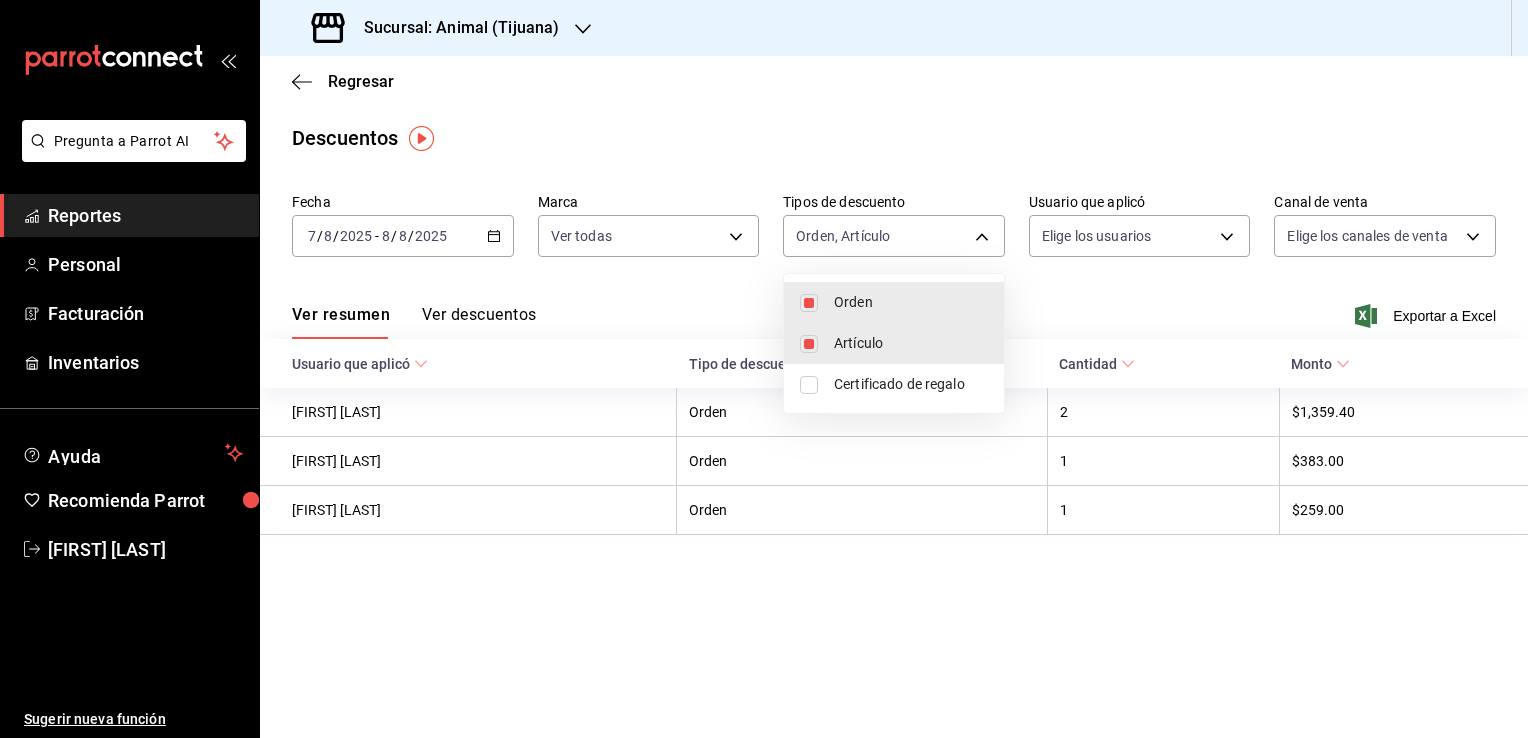 click on "Certificado de regalo" at bounding box center (911, 384) 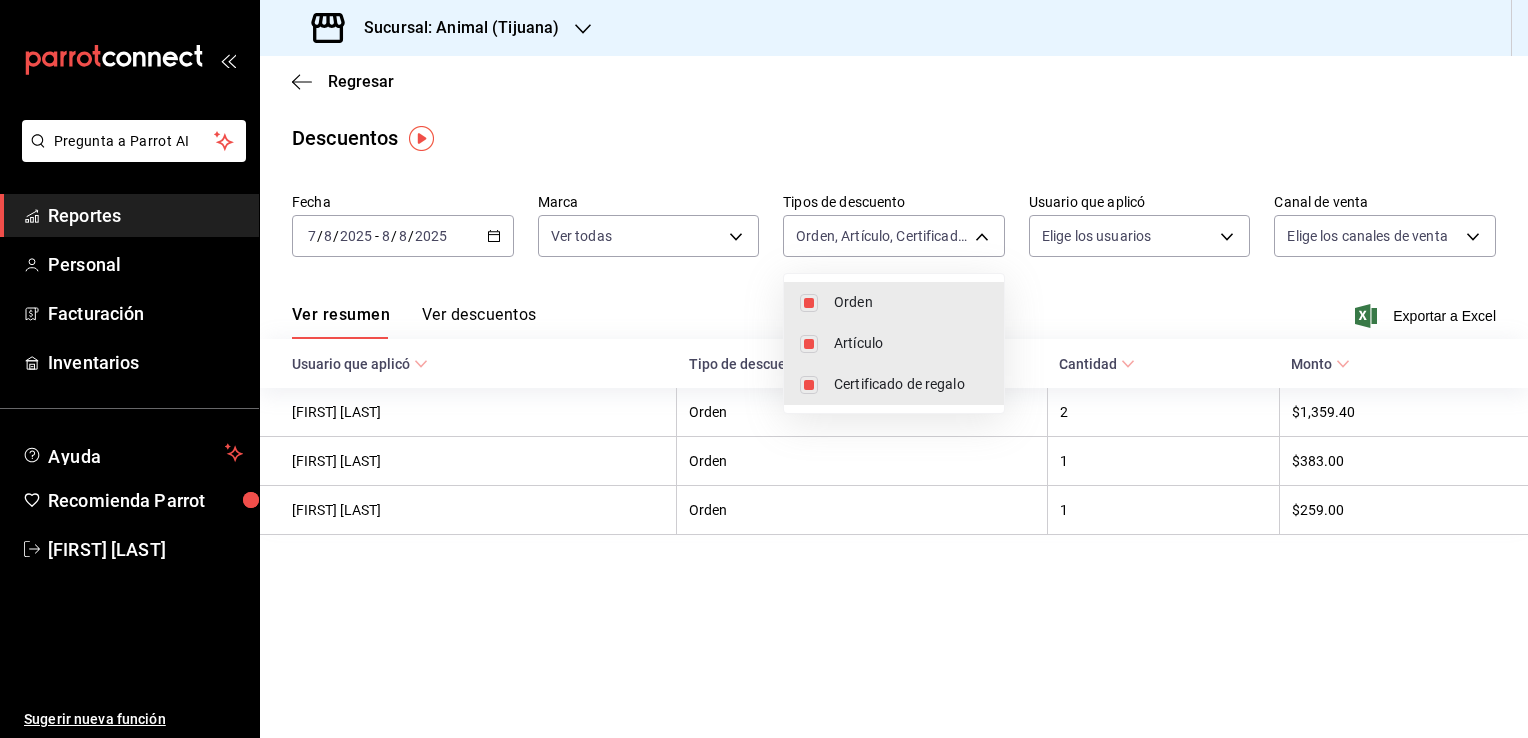 click at bounding box center (764, 369) 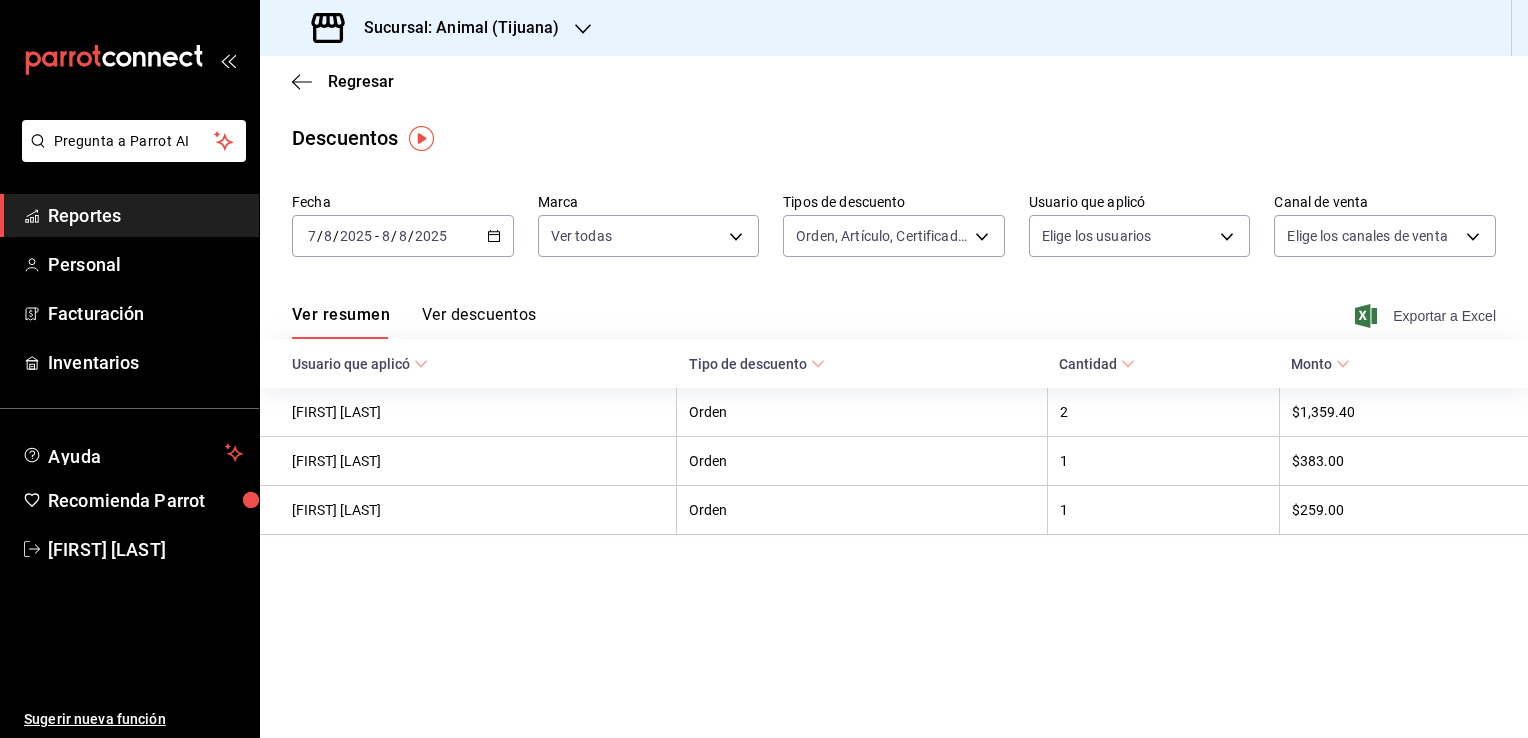 click on "Exportar a Excel" at bounding box center (1427, 316) 